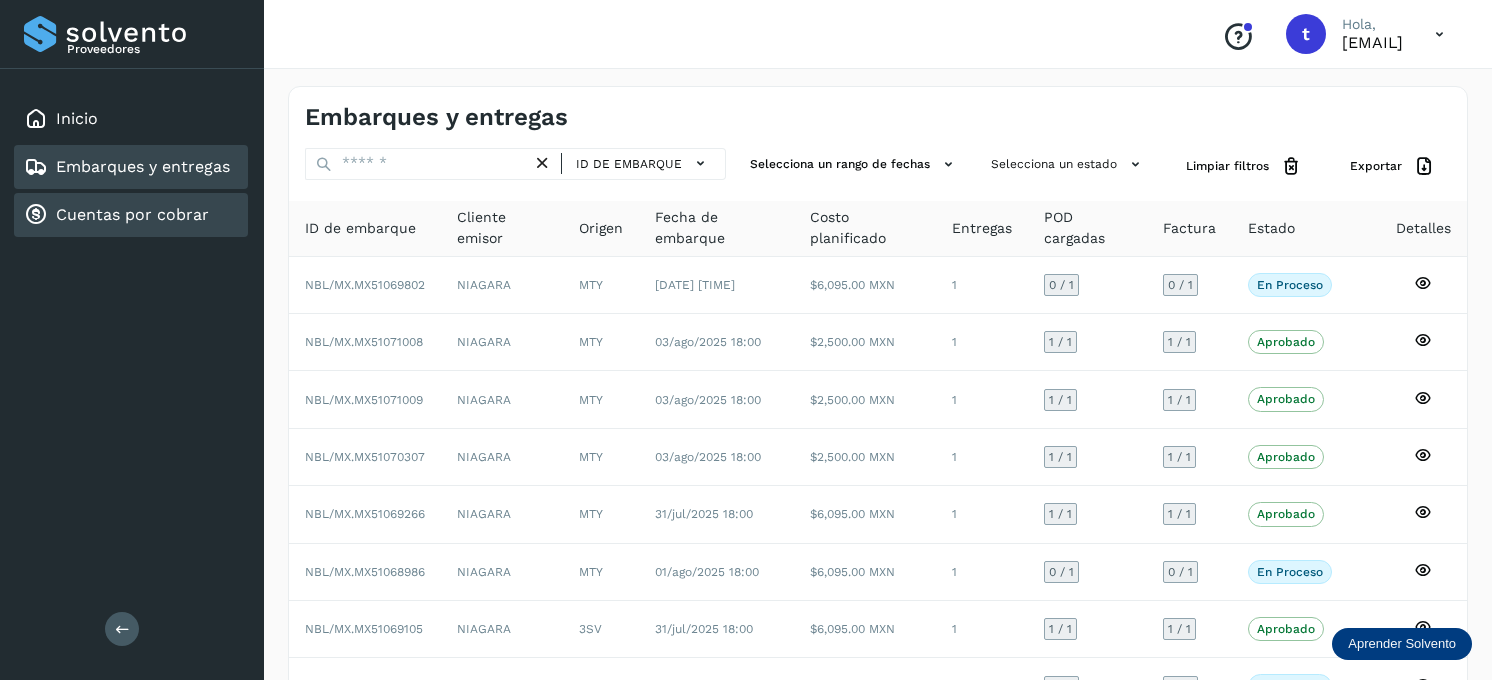 scroll, scrollTop: 0, scrollLeft: 0, axis: both 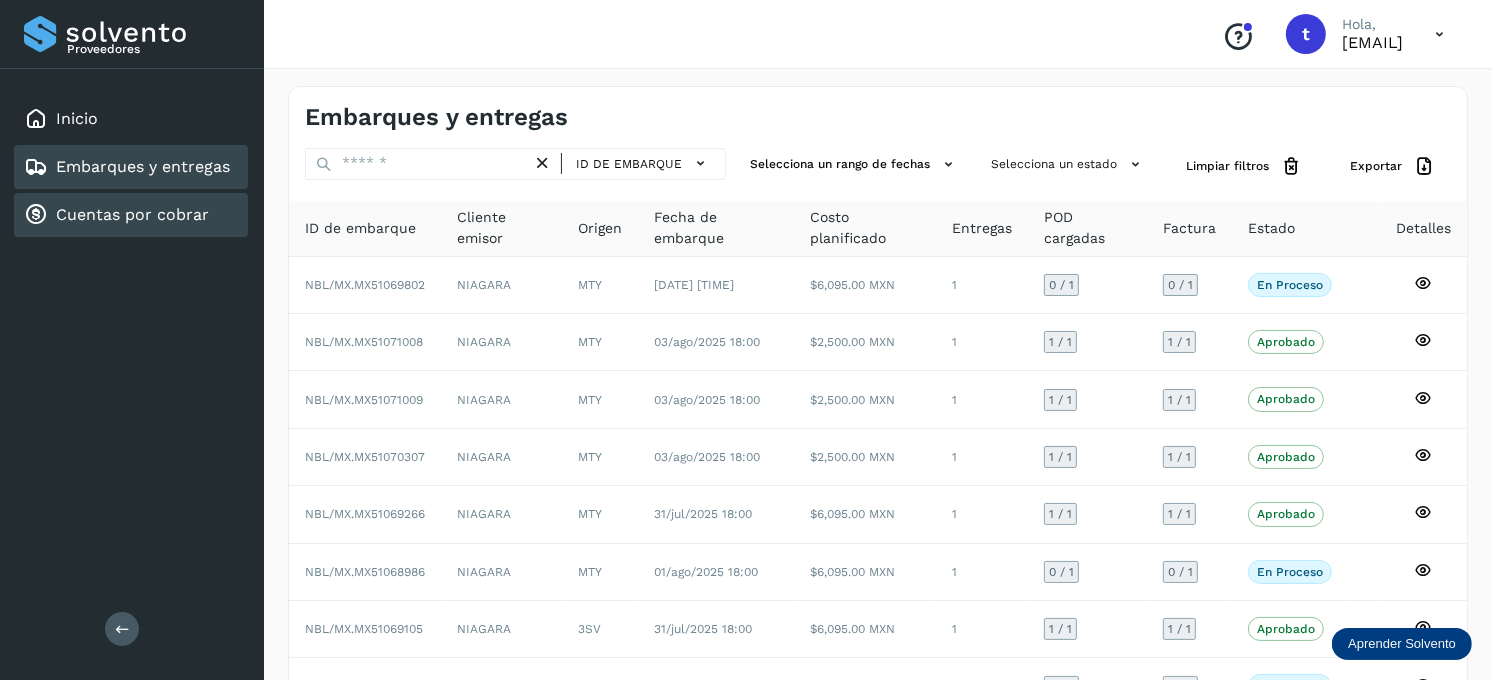 click on "Cuentas por cobrar" at bounding box center [132, 214] 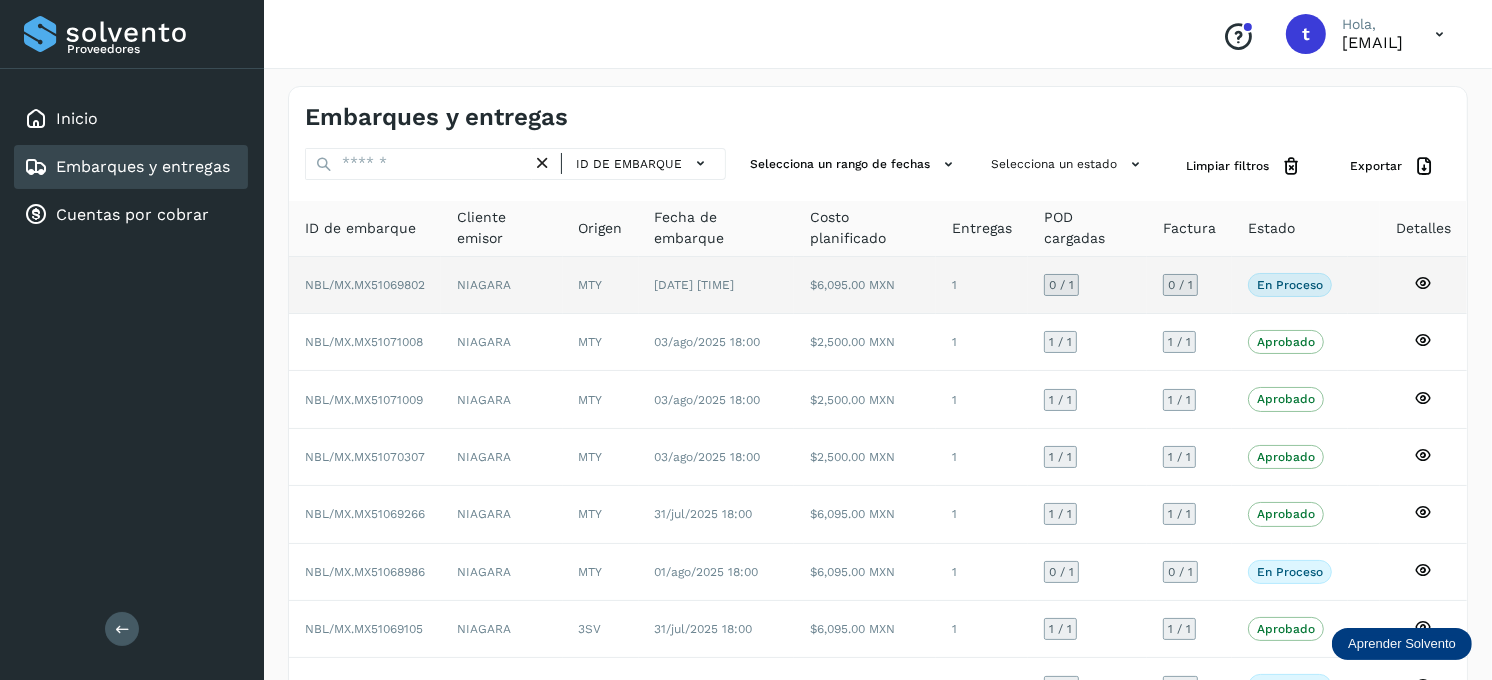 click 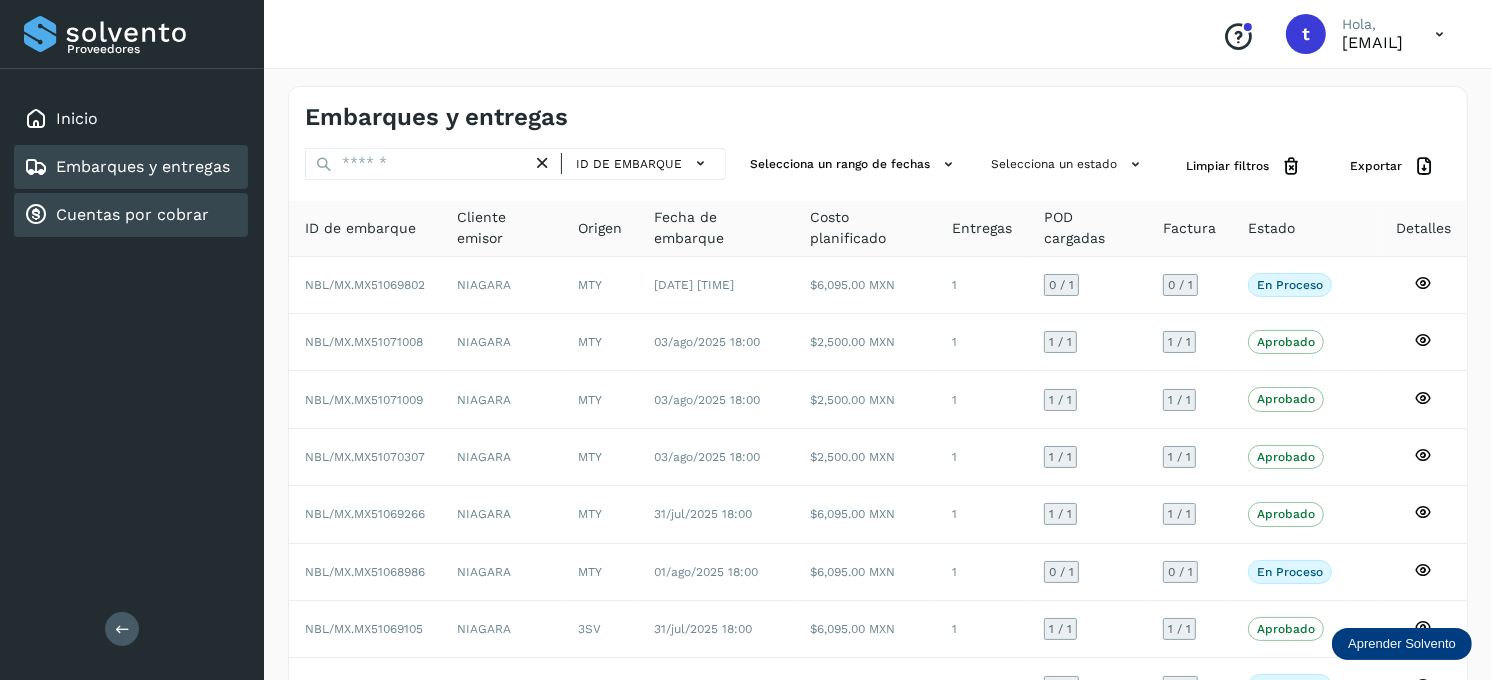 click on "Cuentas por cobrar" at bounding box center (132, 214) 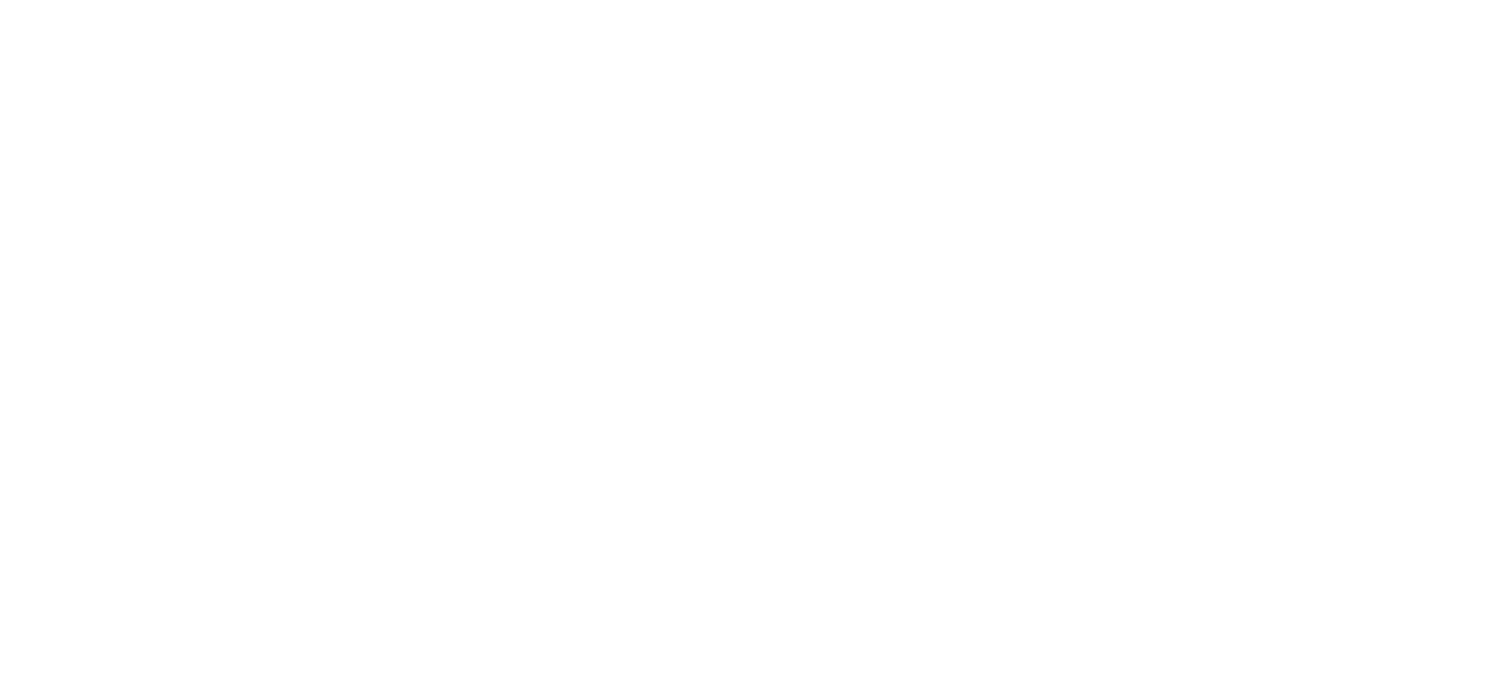 scroll, scrollTop: 0, scrollLeft: 0, axis: both 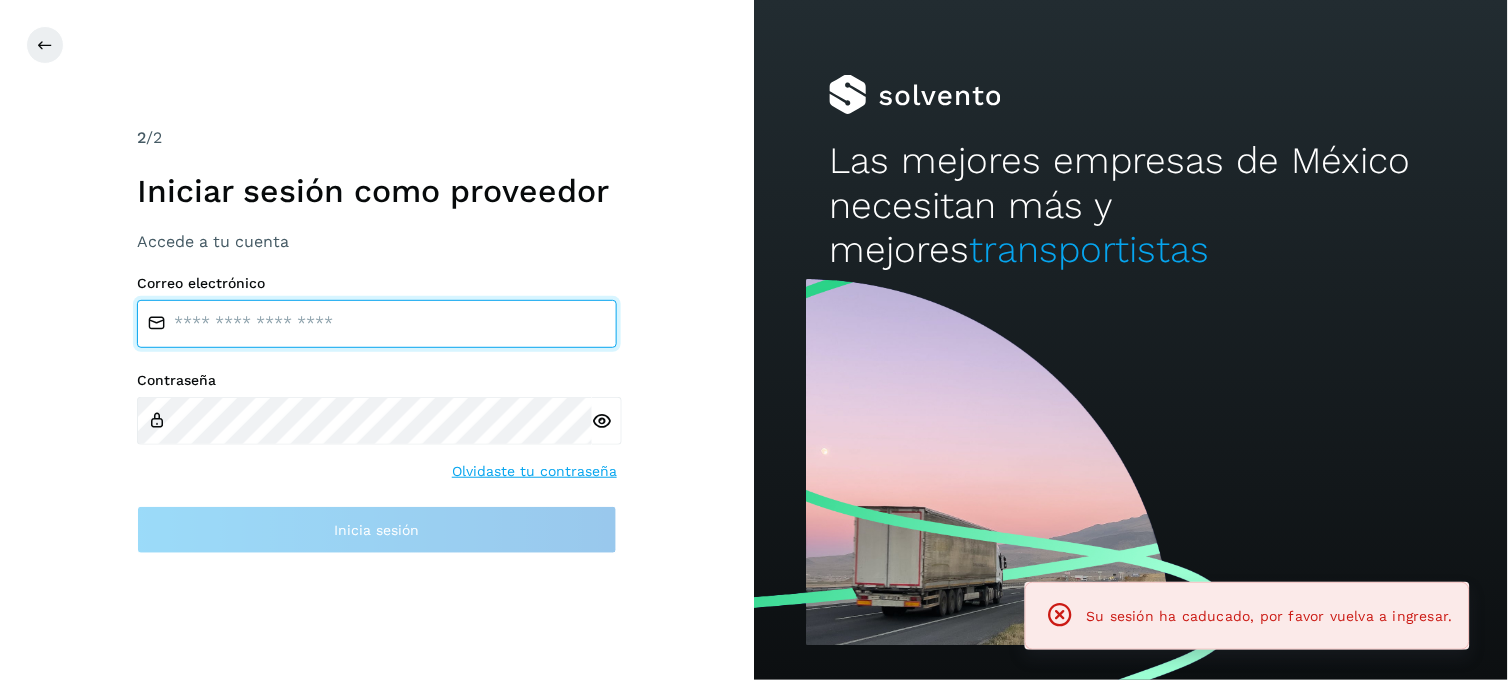 type on "**********" 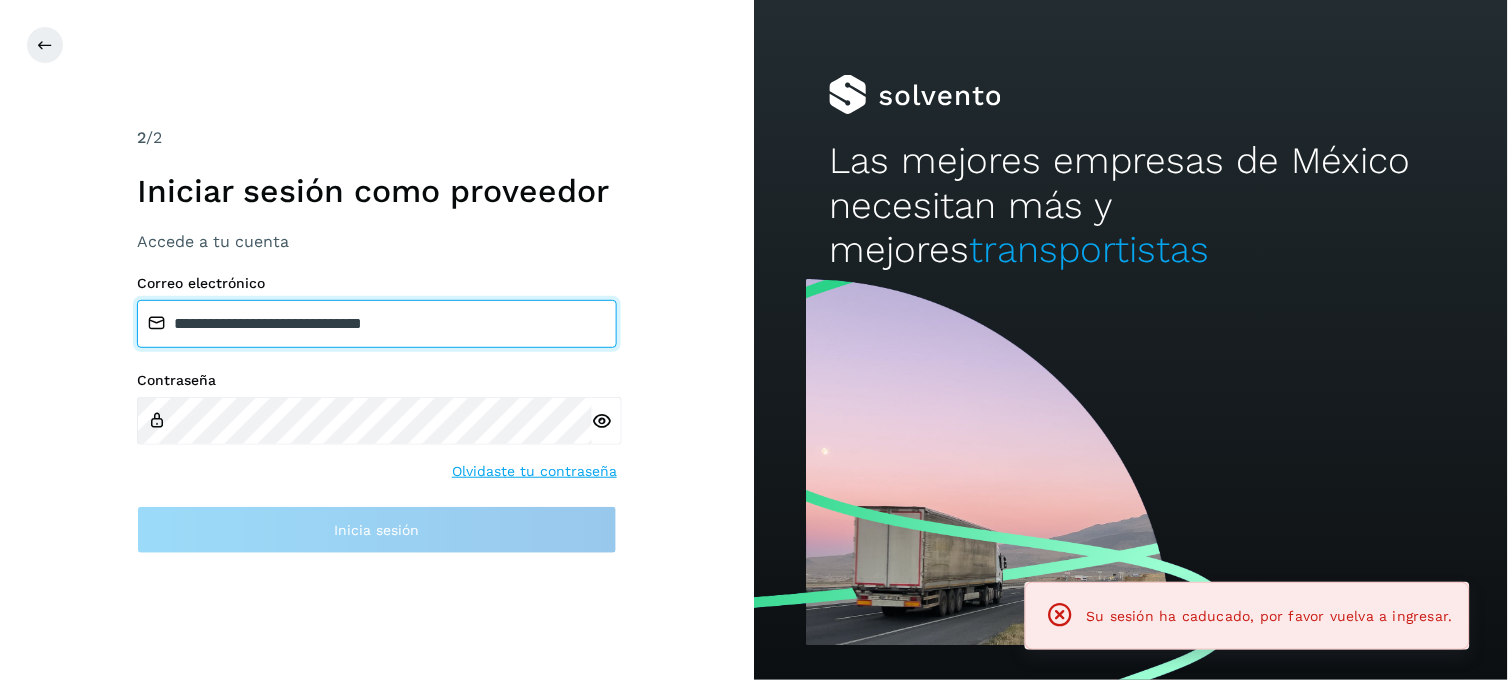 click on "**********" at bounding box center [377, 324] 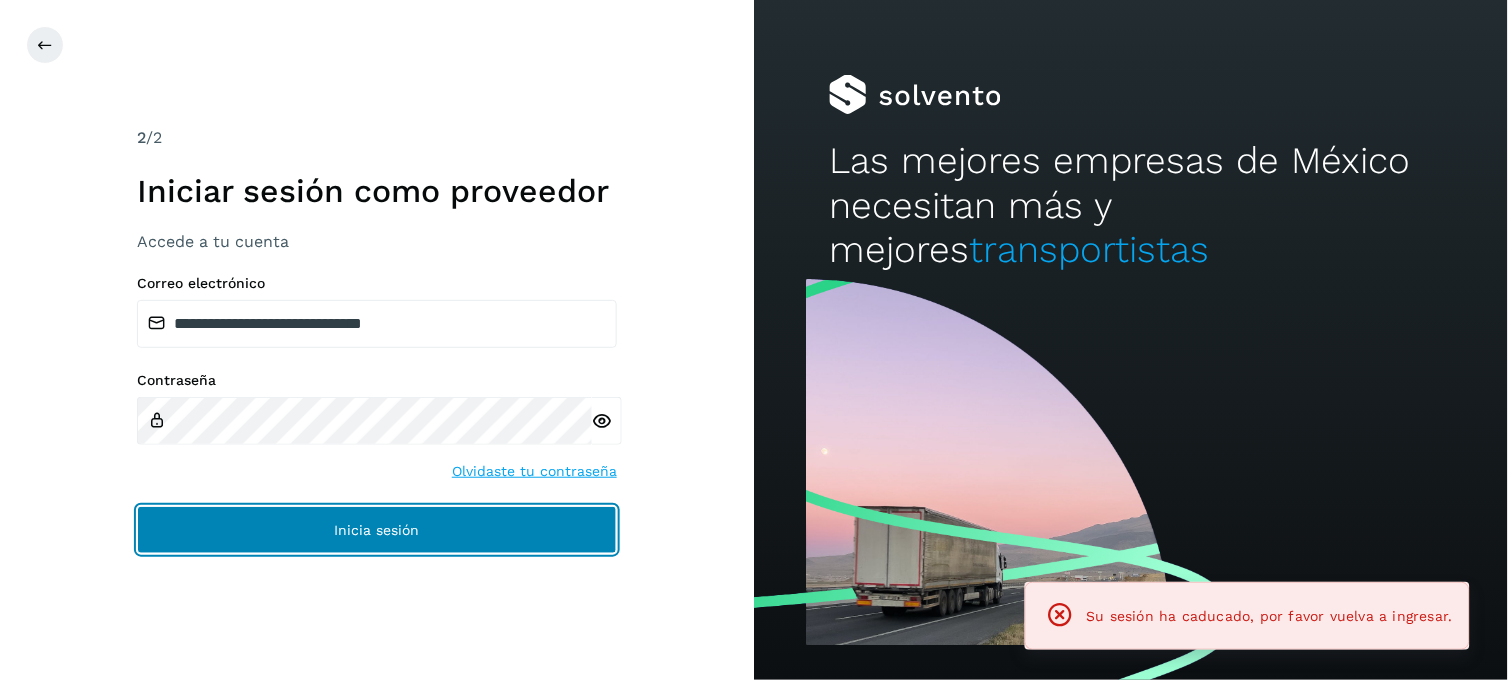 click on "Inicia sesión" at bounding box center (377, 530) 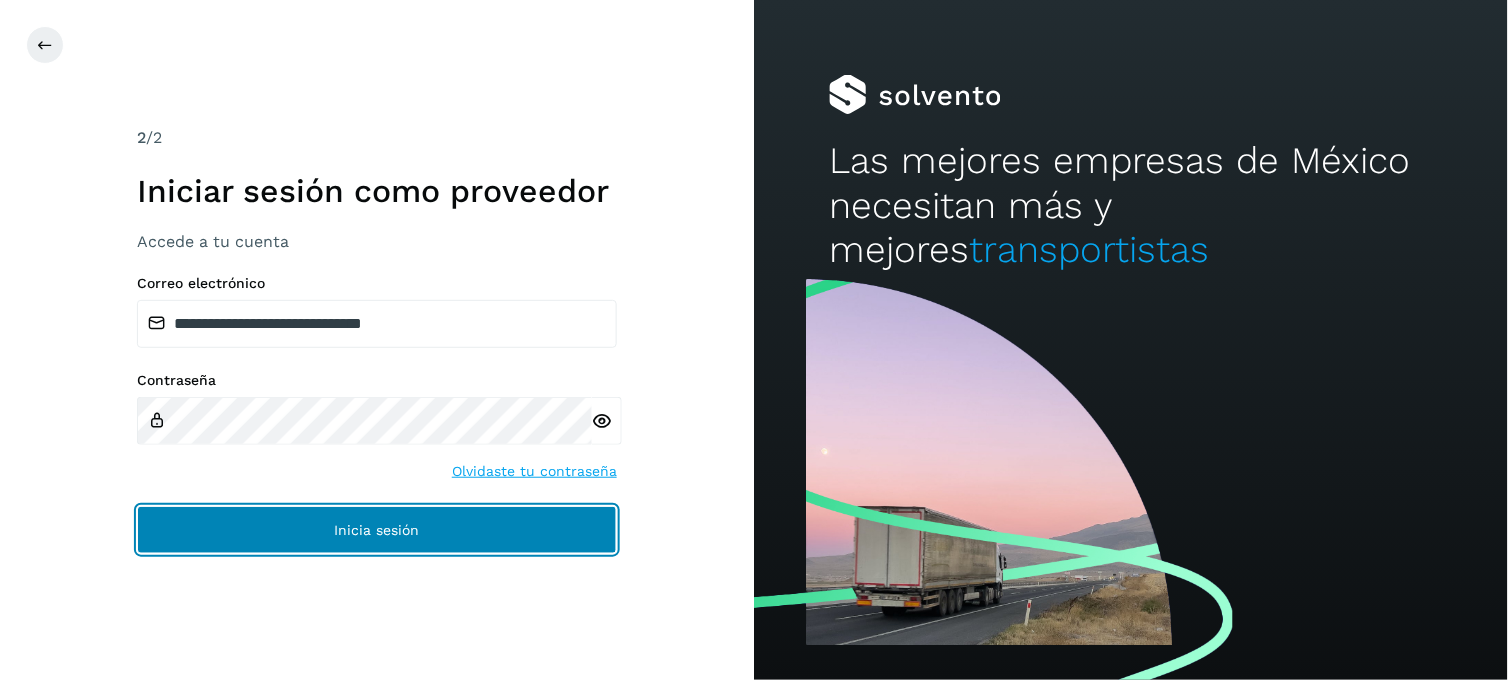 click on "Inicia sesión" 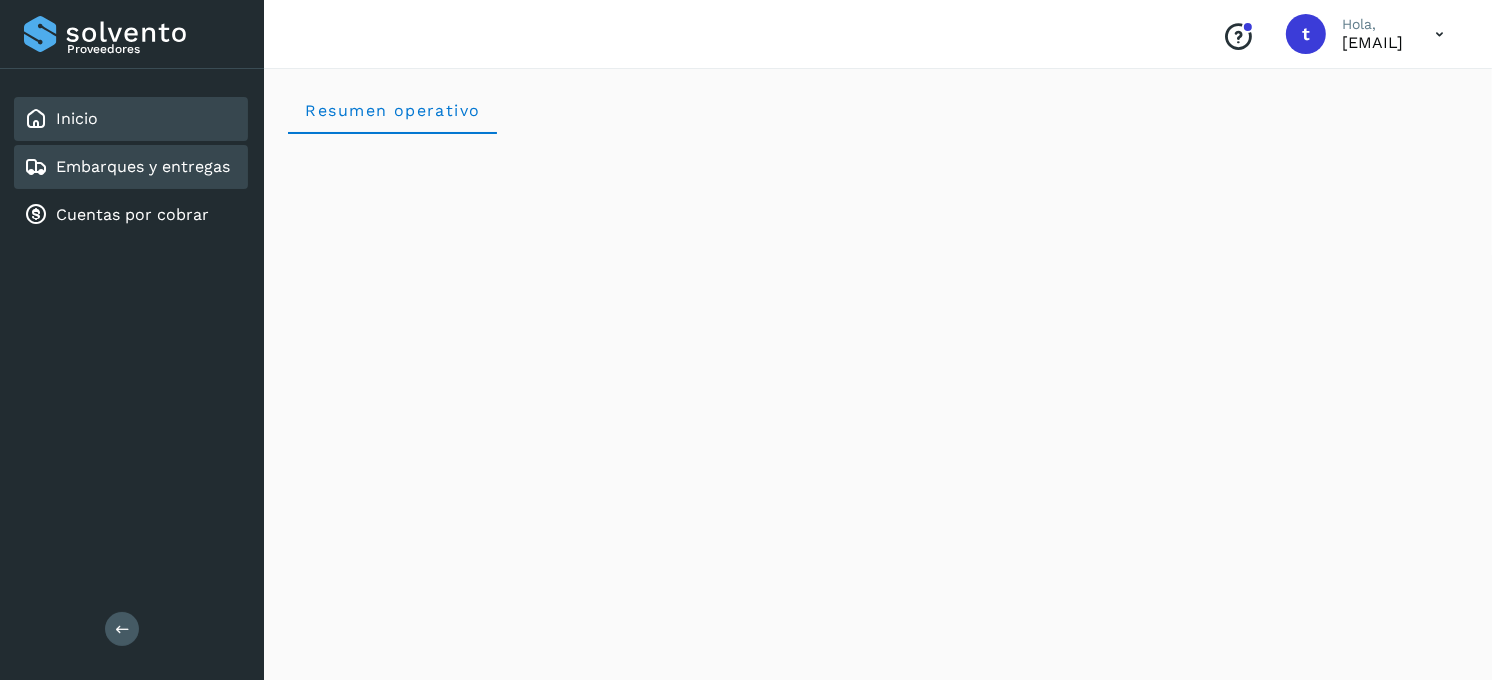 click on "Embarques y entregas" at bounding box center (143, 166) 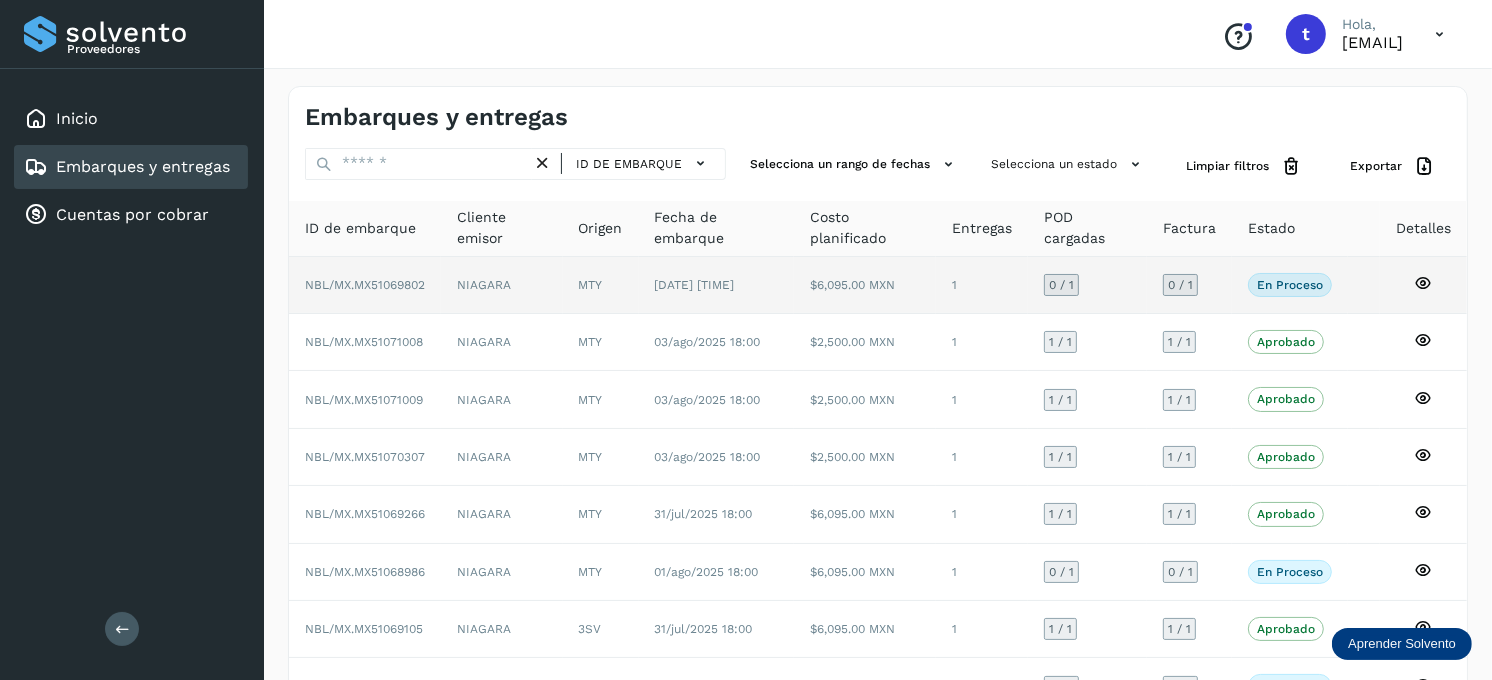 click 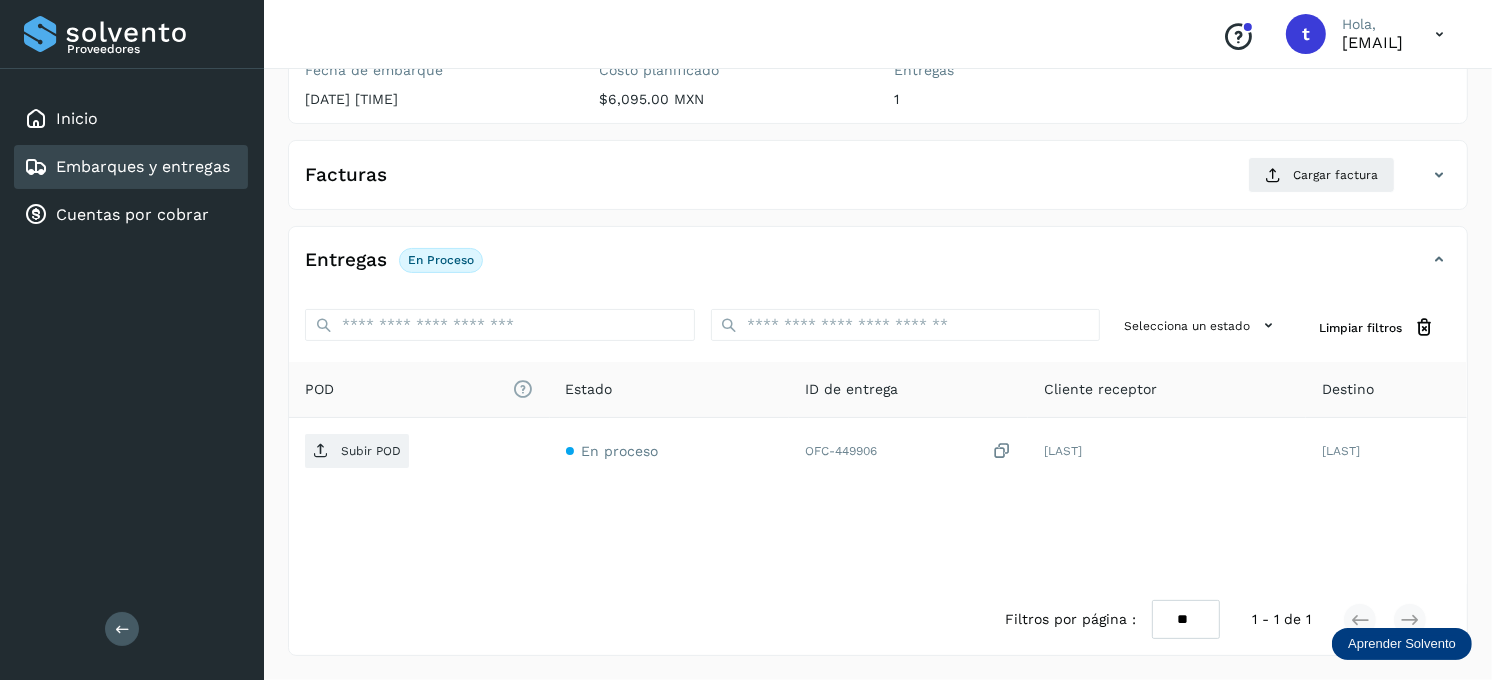 scroll, scrollTop: 158, scrollLeft: 0, axis: vertical 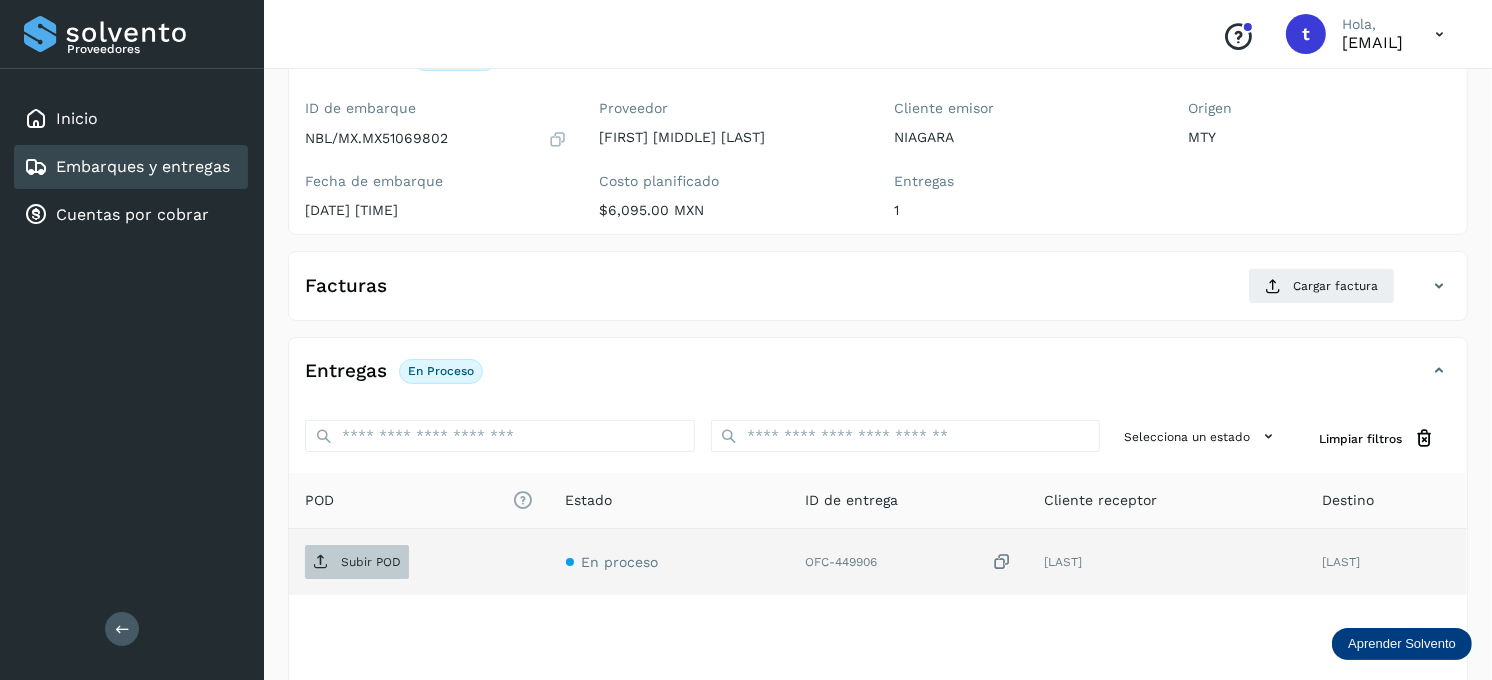 click on "Subir POD" at bounding box center (371, 562) 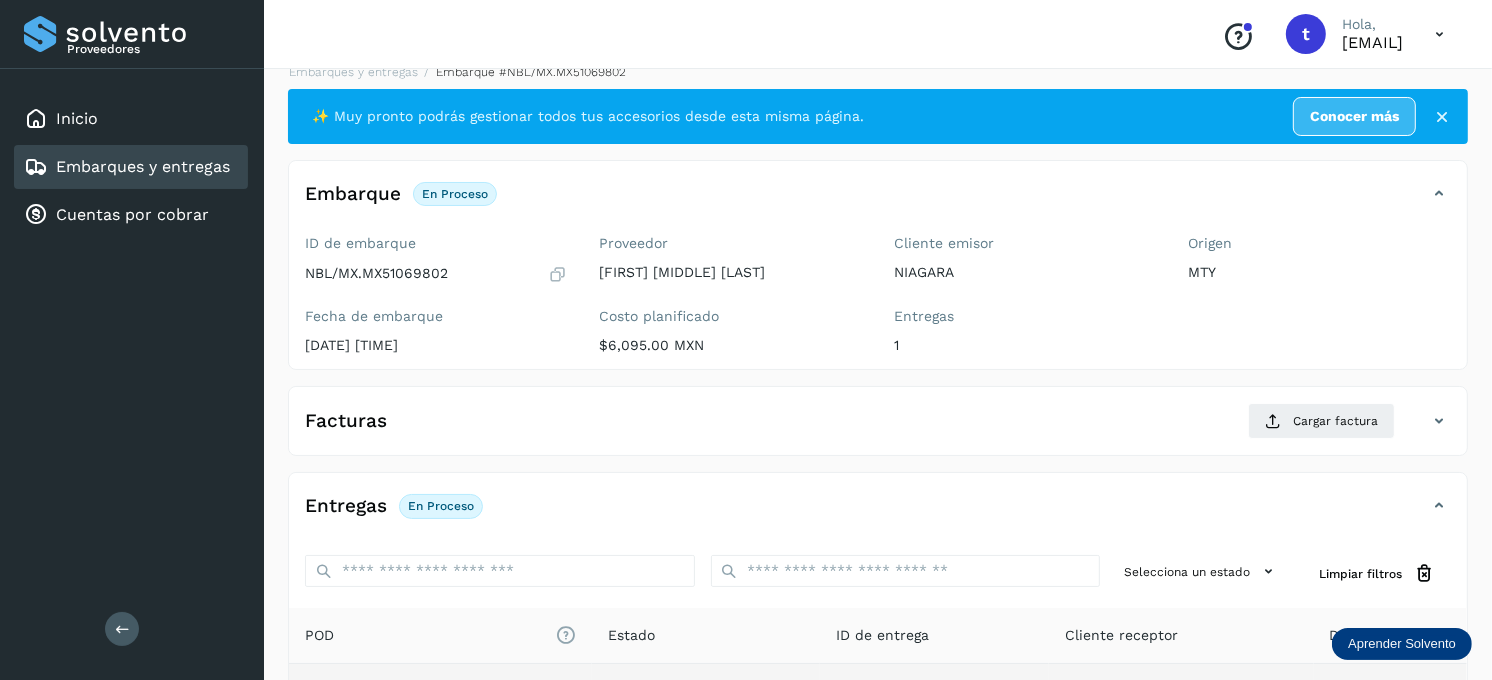 scroll, scrollTop: 0, scrollLeft: 0, axis: both 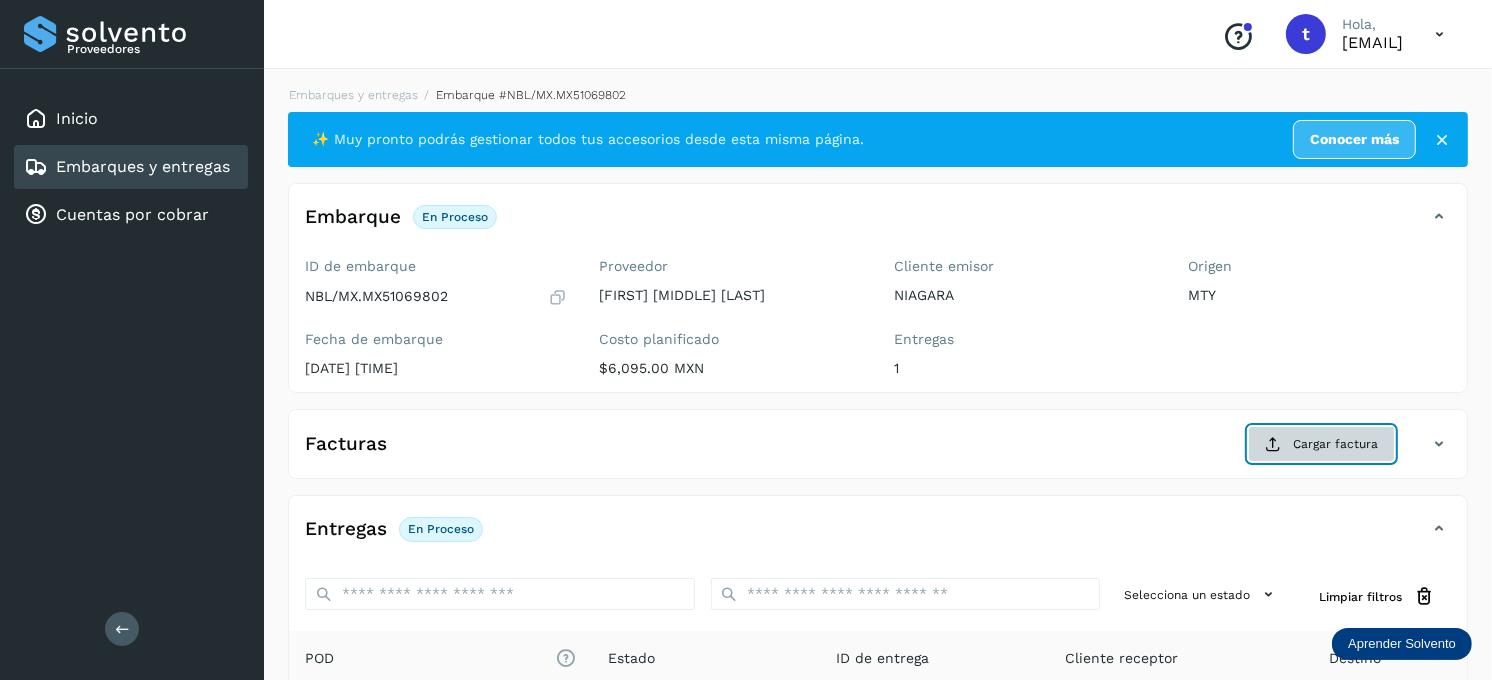 click on "Cargar factura" 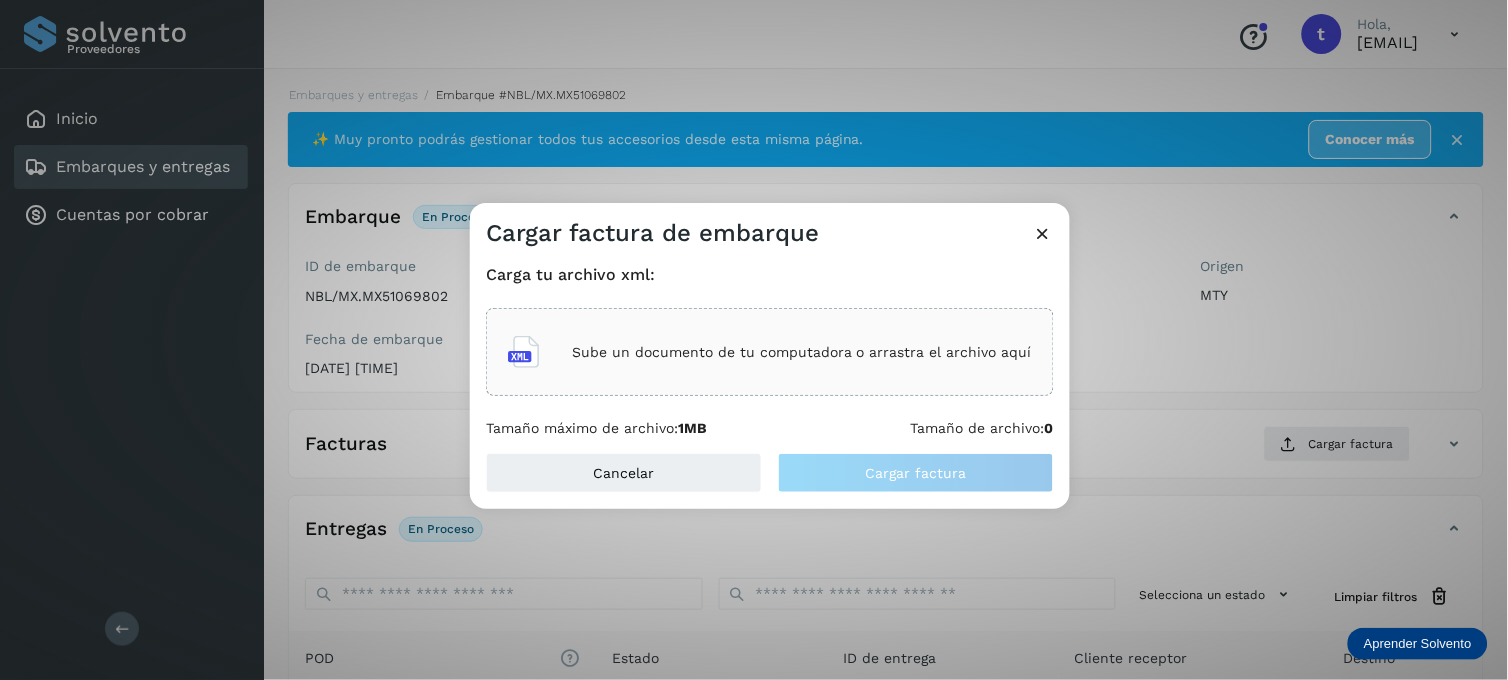 click on "Sube un documento de tu computadora o arrastra el archivo aquí" at bounding box center [802, 352] 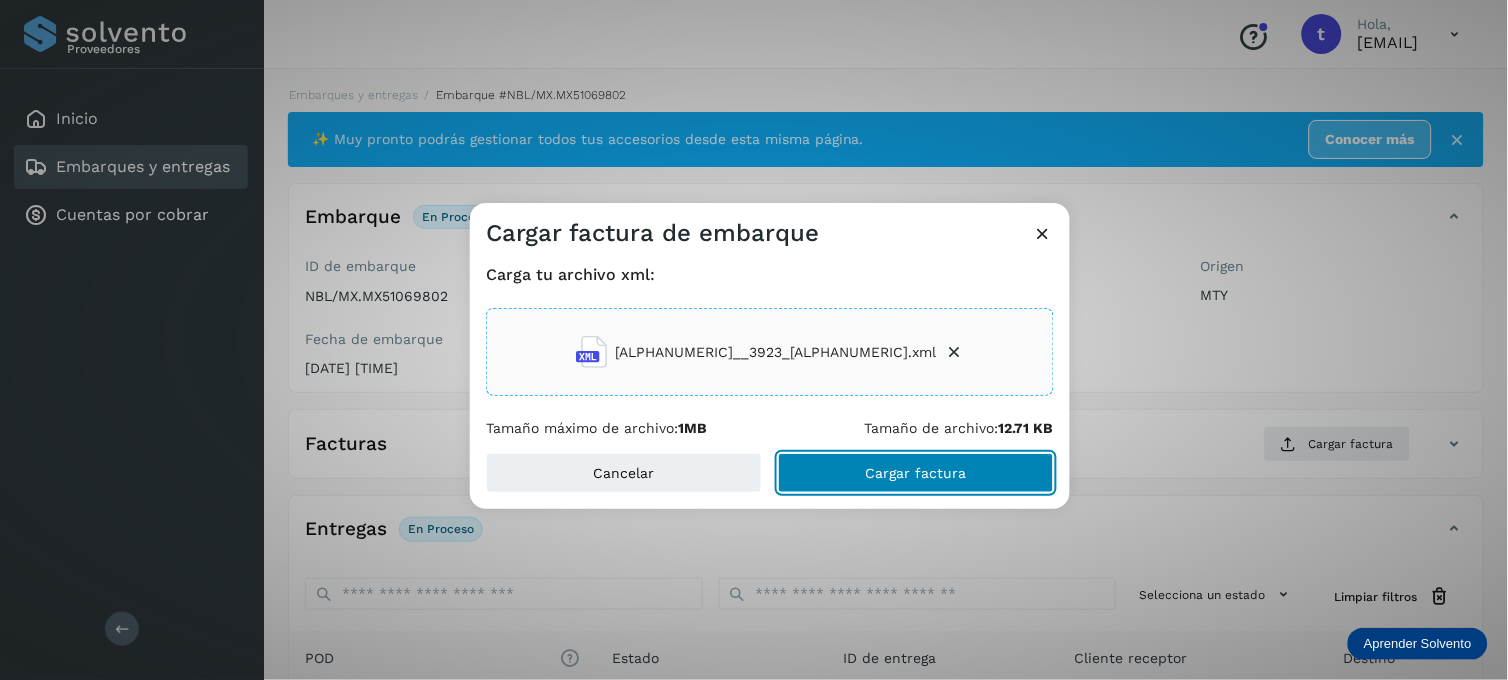 click on "Cargar factura" 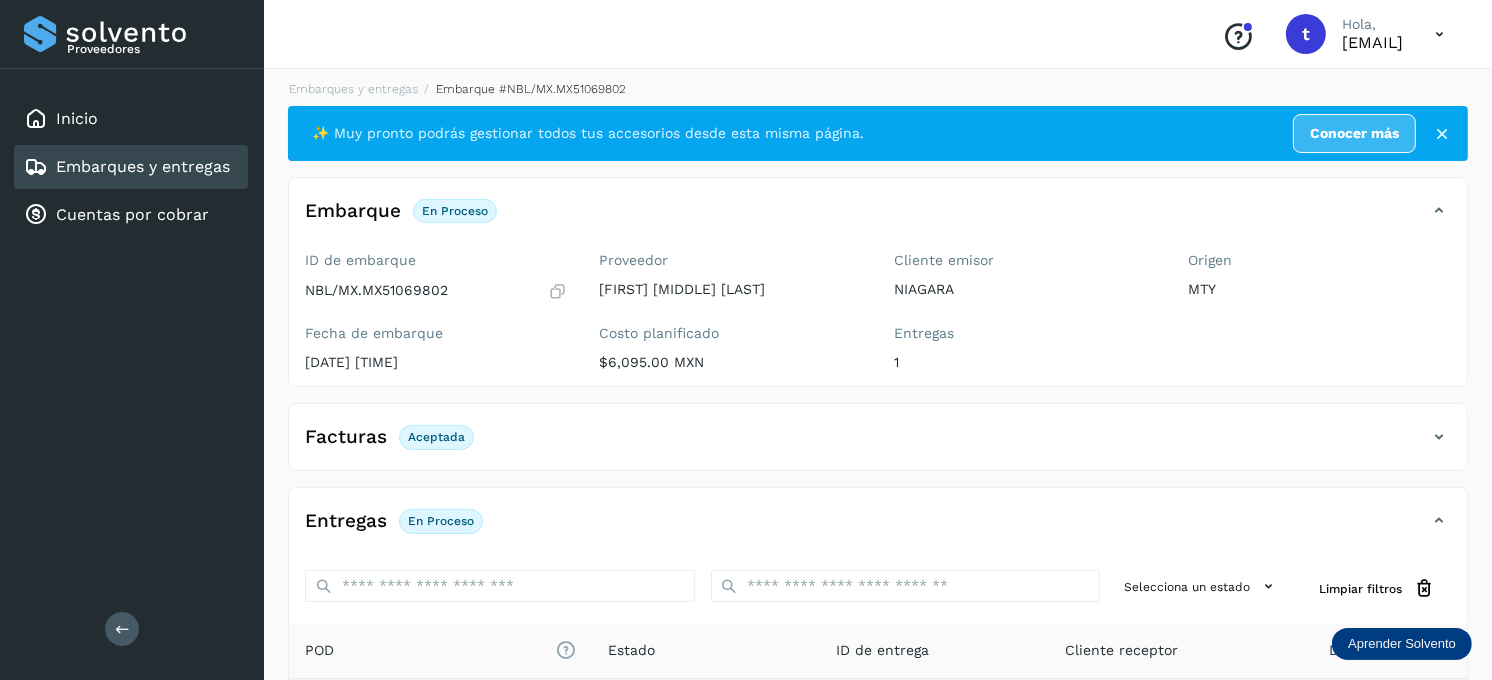 scroll, scrollTop: 0, scrollLeft: 0, axis: both 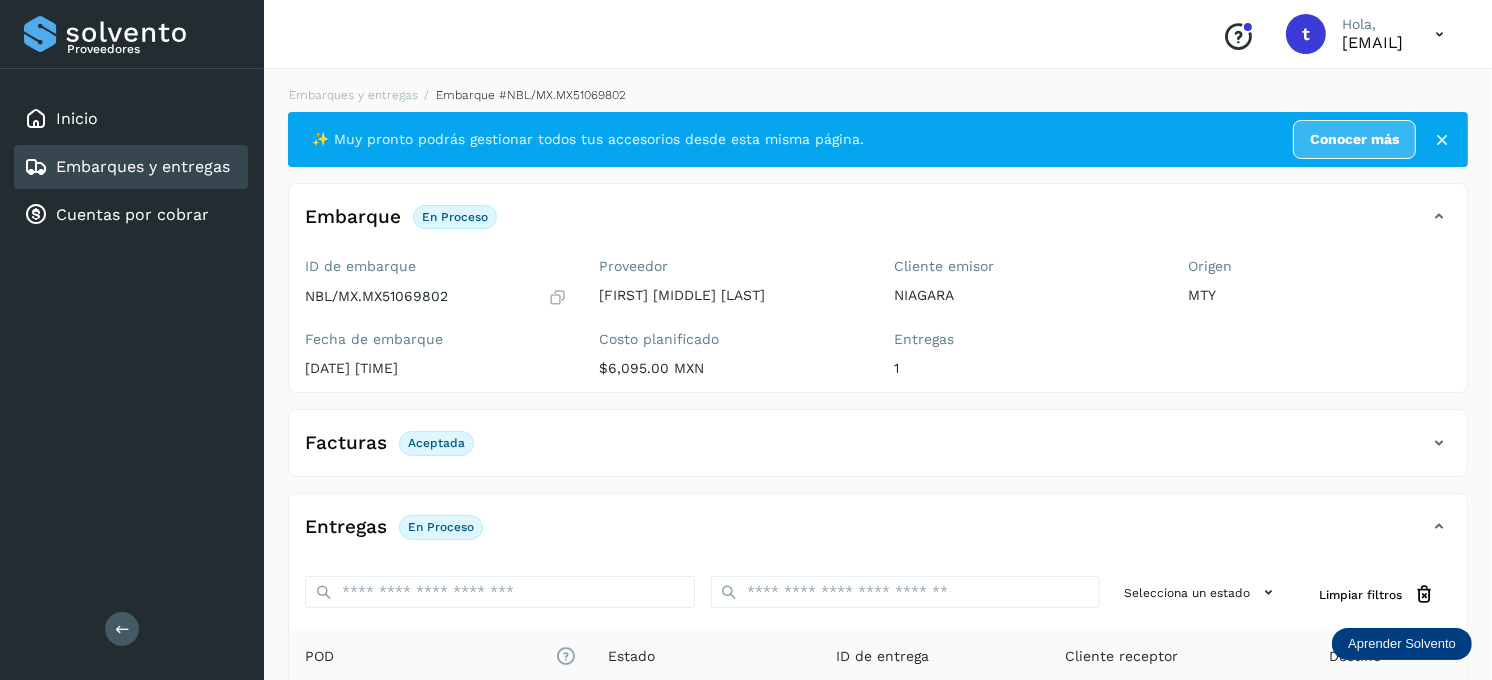 click on "Embarques y entregas" at bounding box center (143, 166) 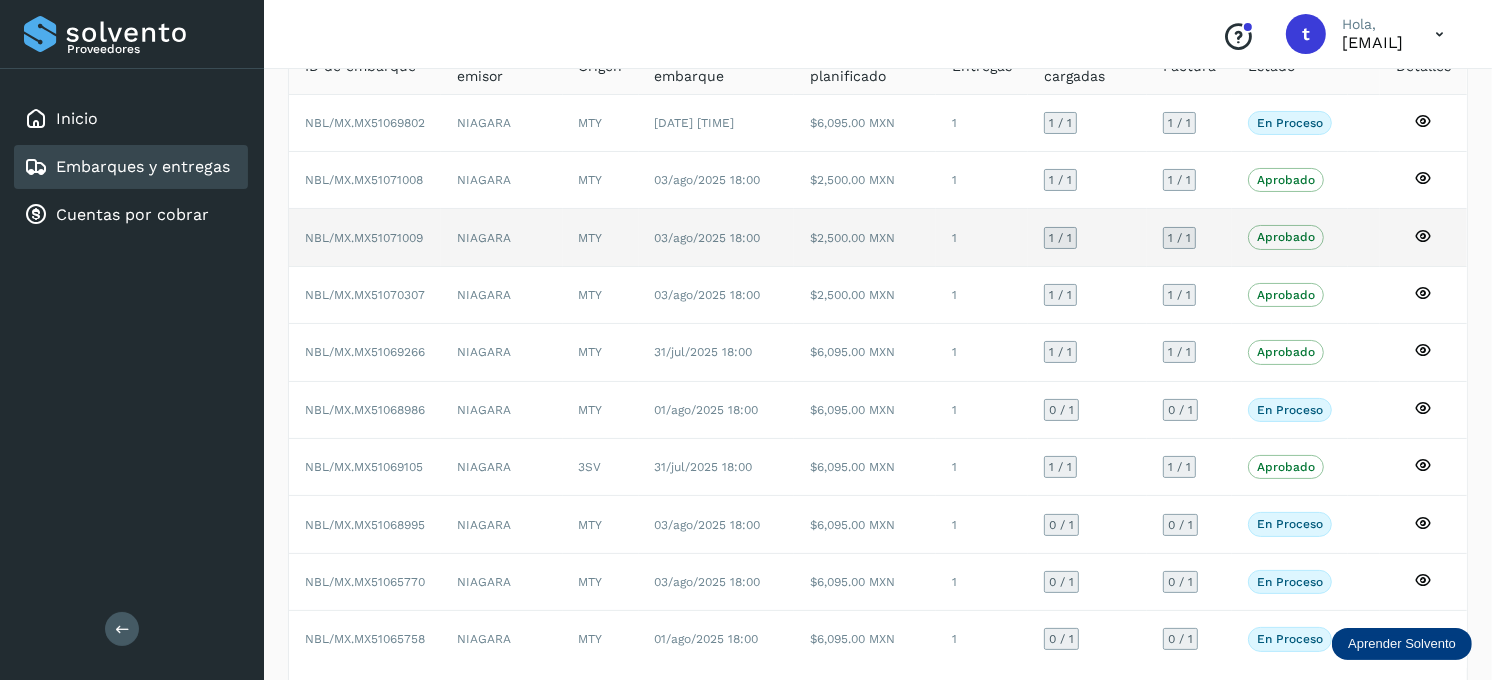 scroll, scrollTop: 248, scrollLeft: 0, axis: vertical 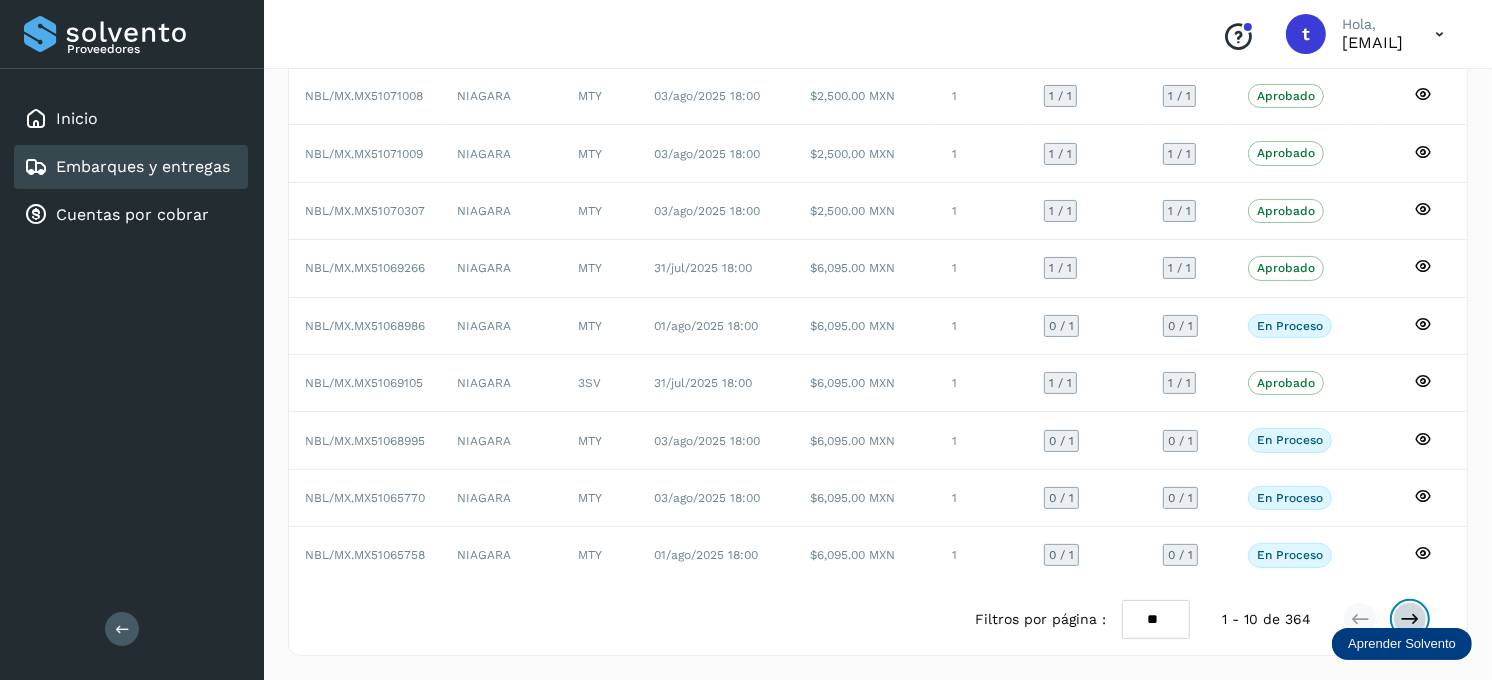 click at bounding box center (1410, 619) 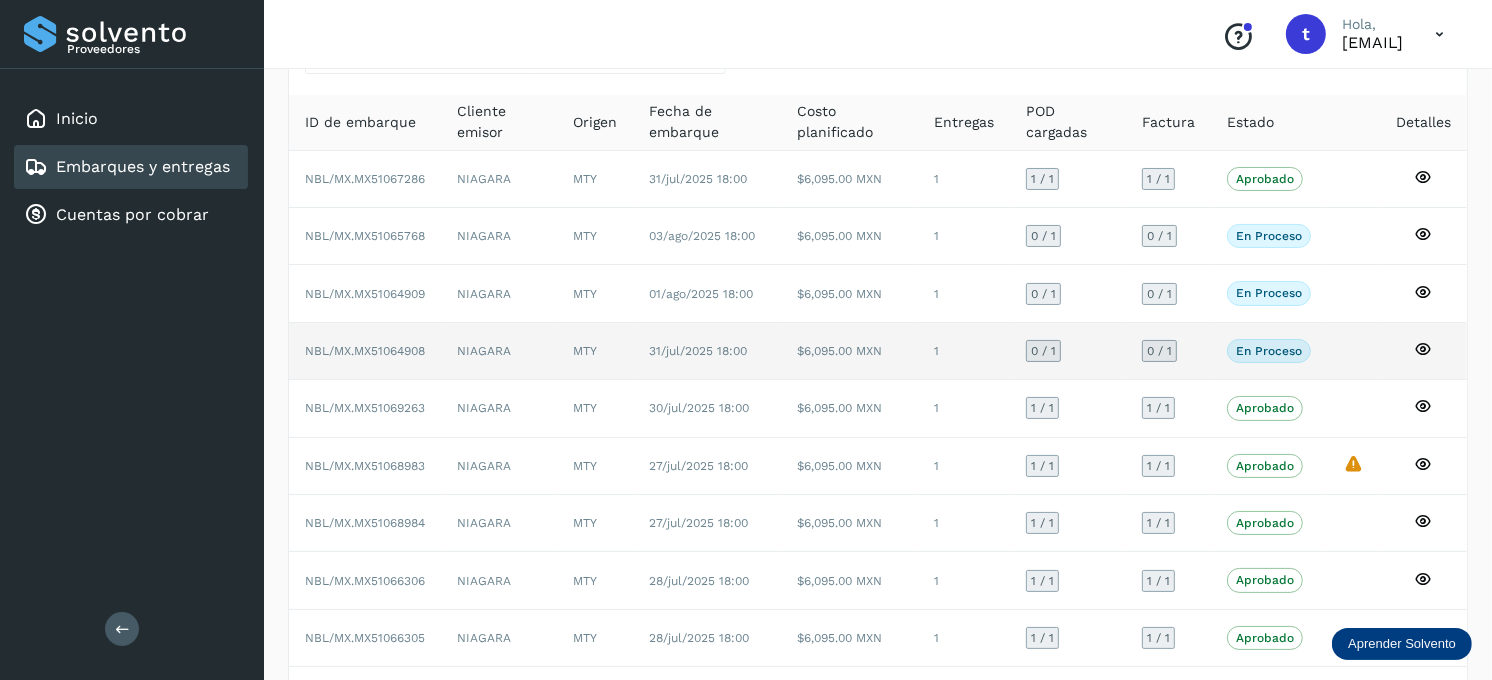 scroll, scrollTop: 0, scrollLeft: 0, axis: both 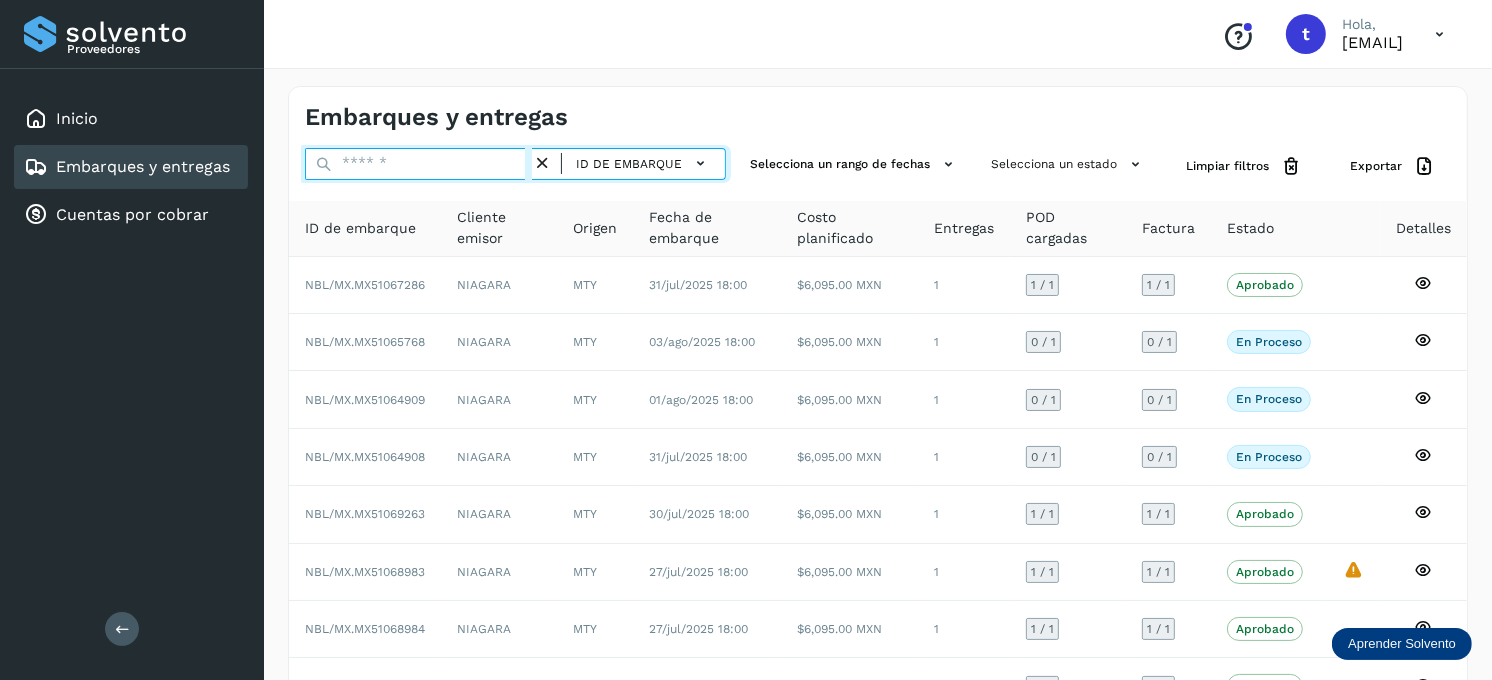 click at bounding box center [418, 164] 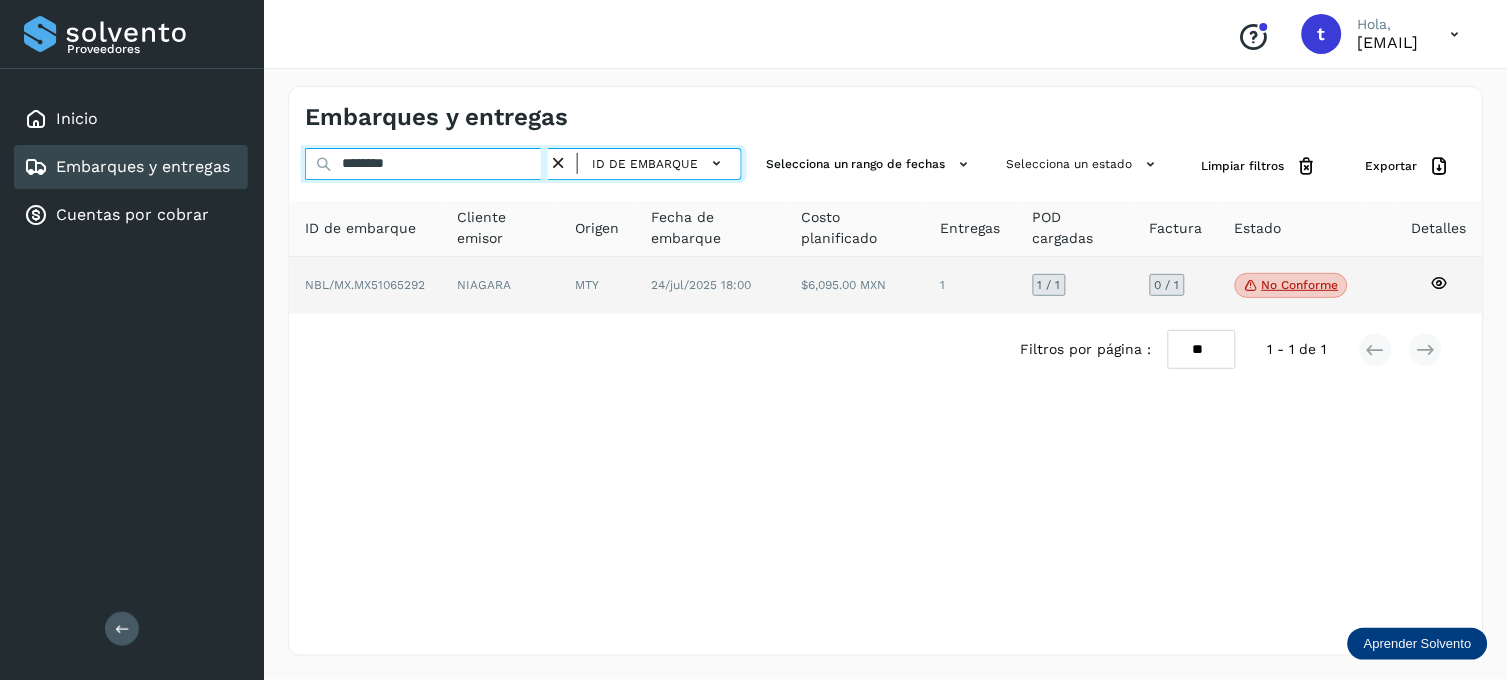 type on "********" 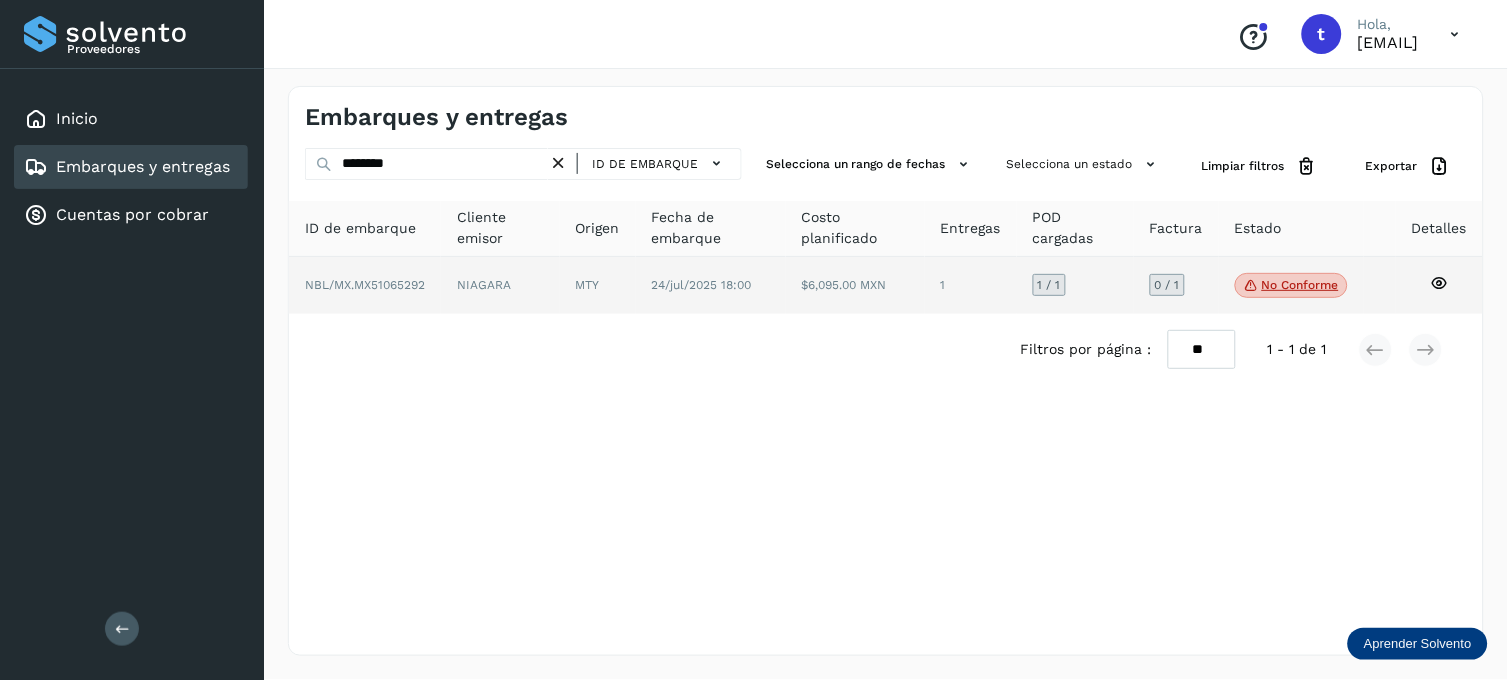 click 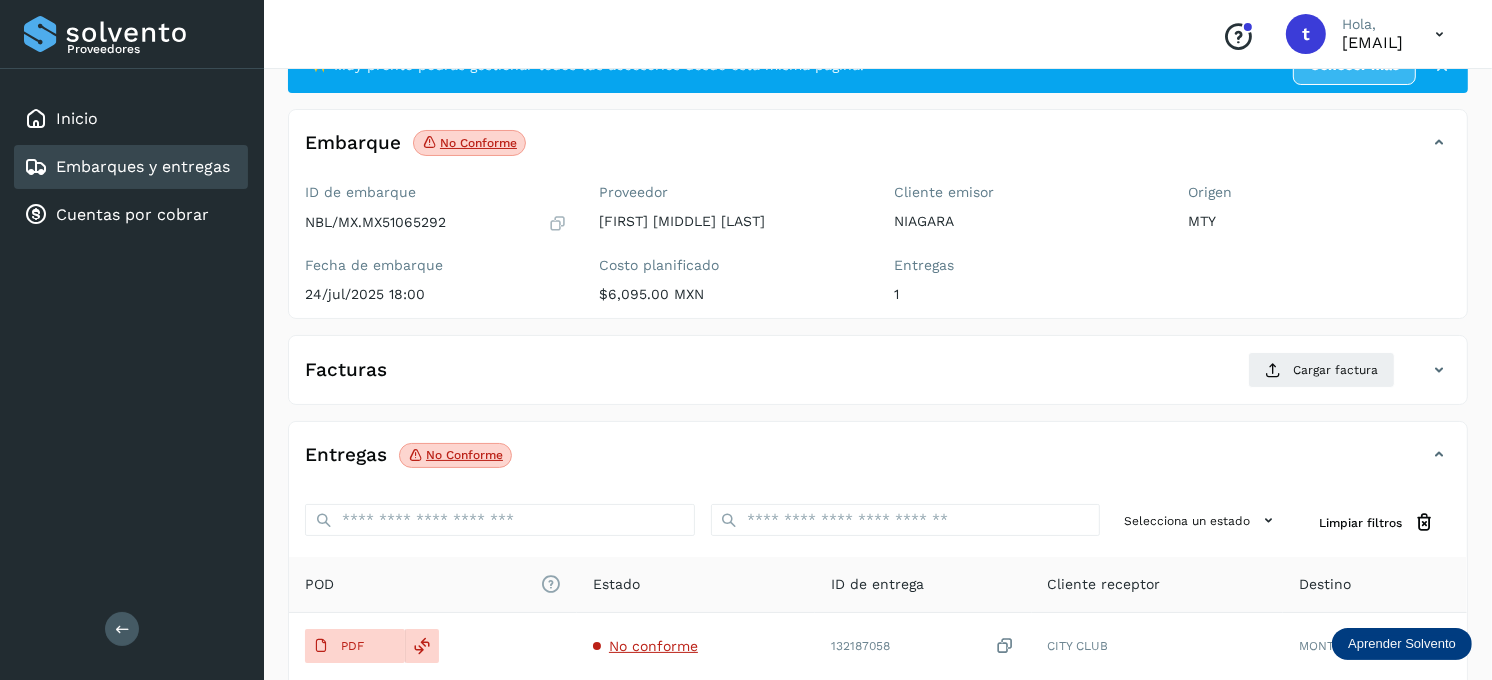 scroll, scrollTop: 111, scrollLeft: 0, axis: vertical 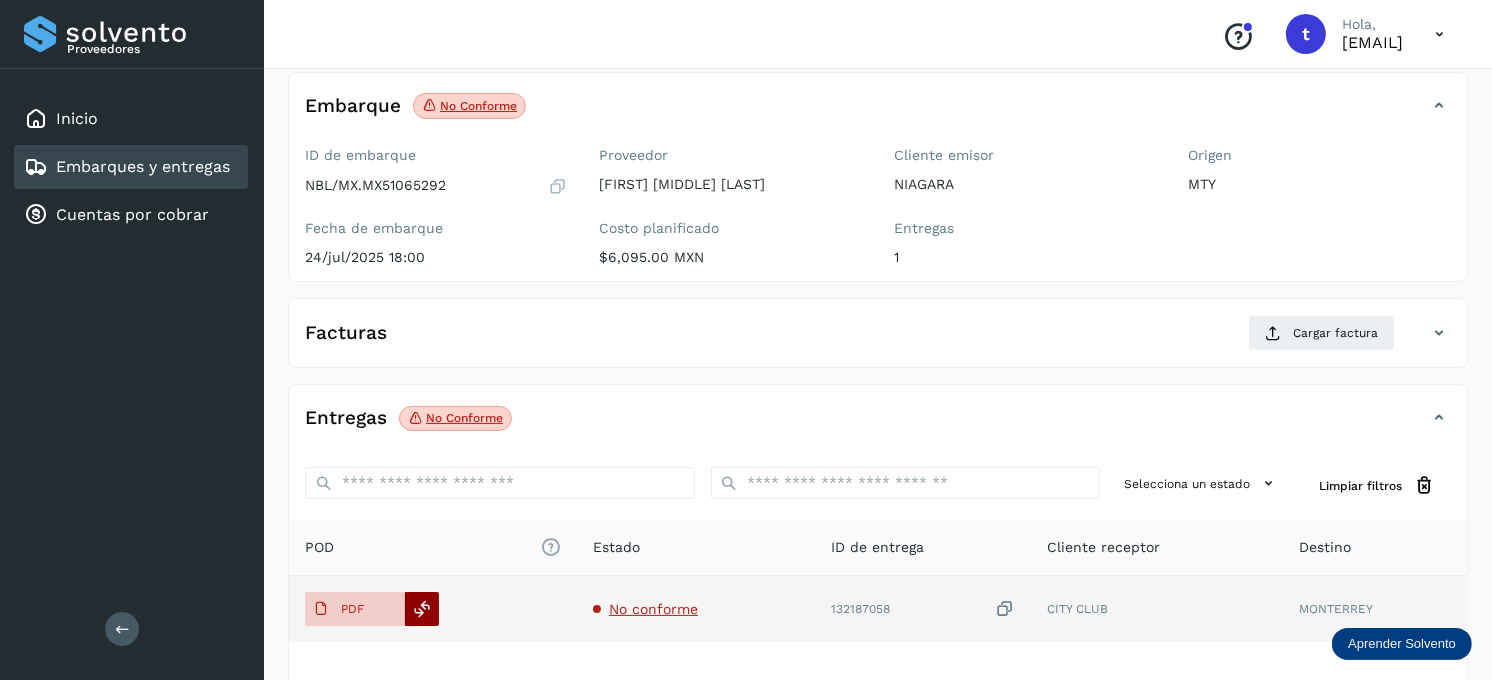 click at bounding box center [423, 609] 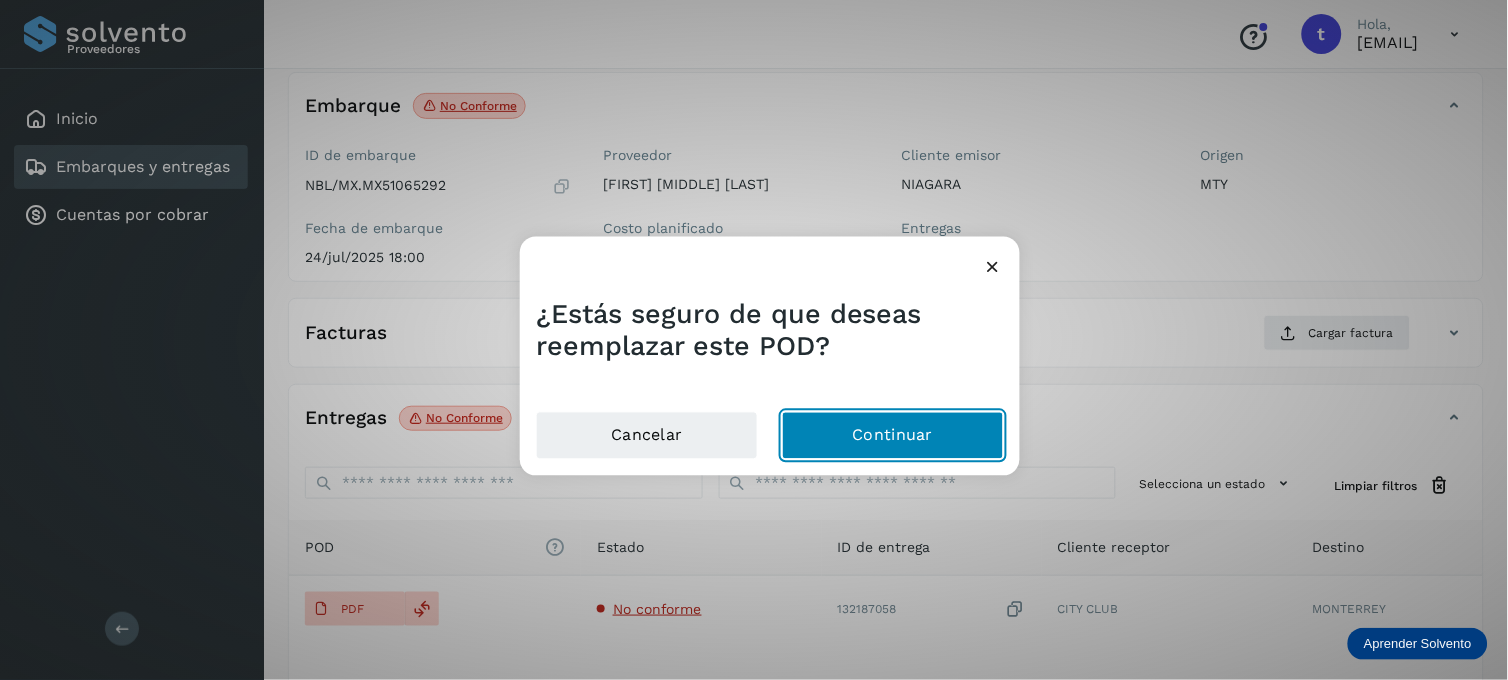 click on "Continuar" 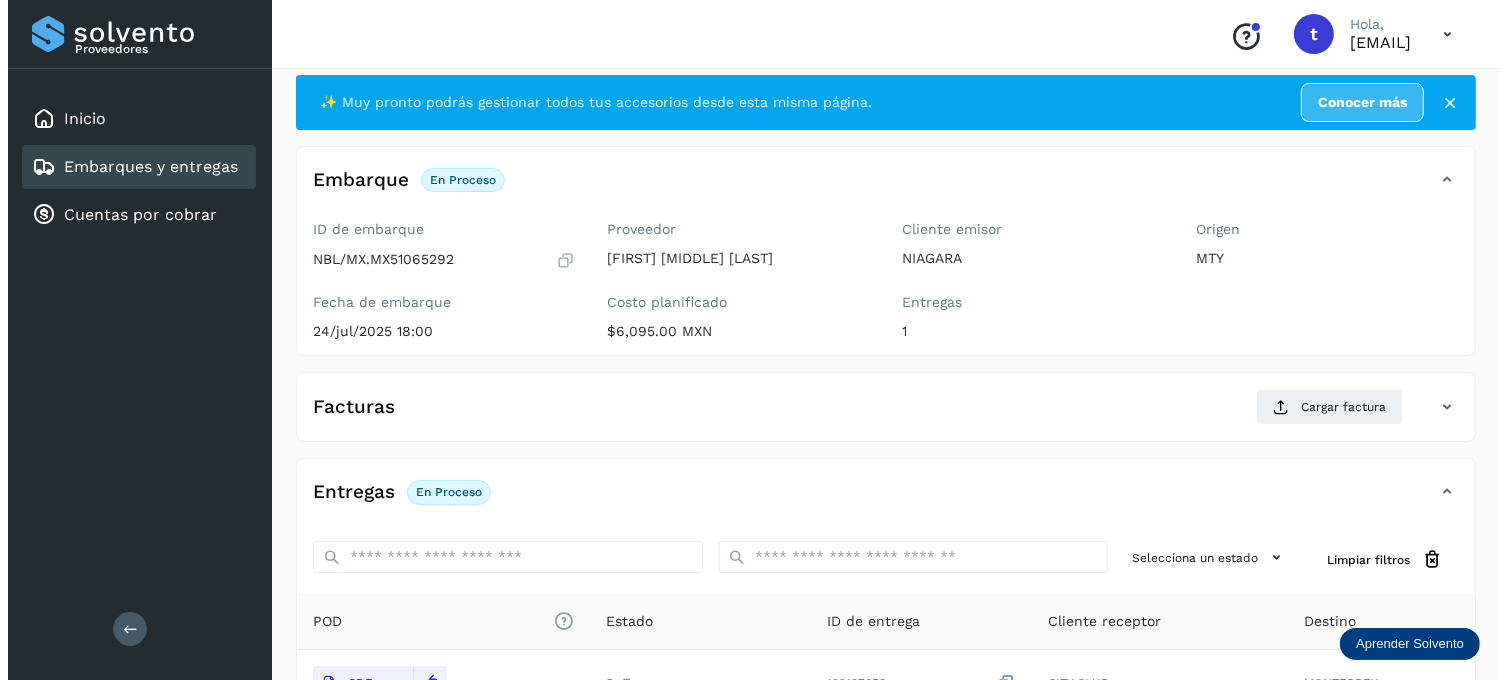 scroll, scrollTop: 0, scrollLeft: 0, axis: both 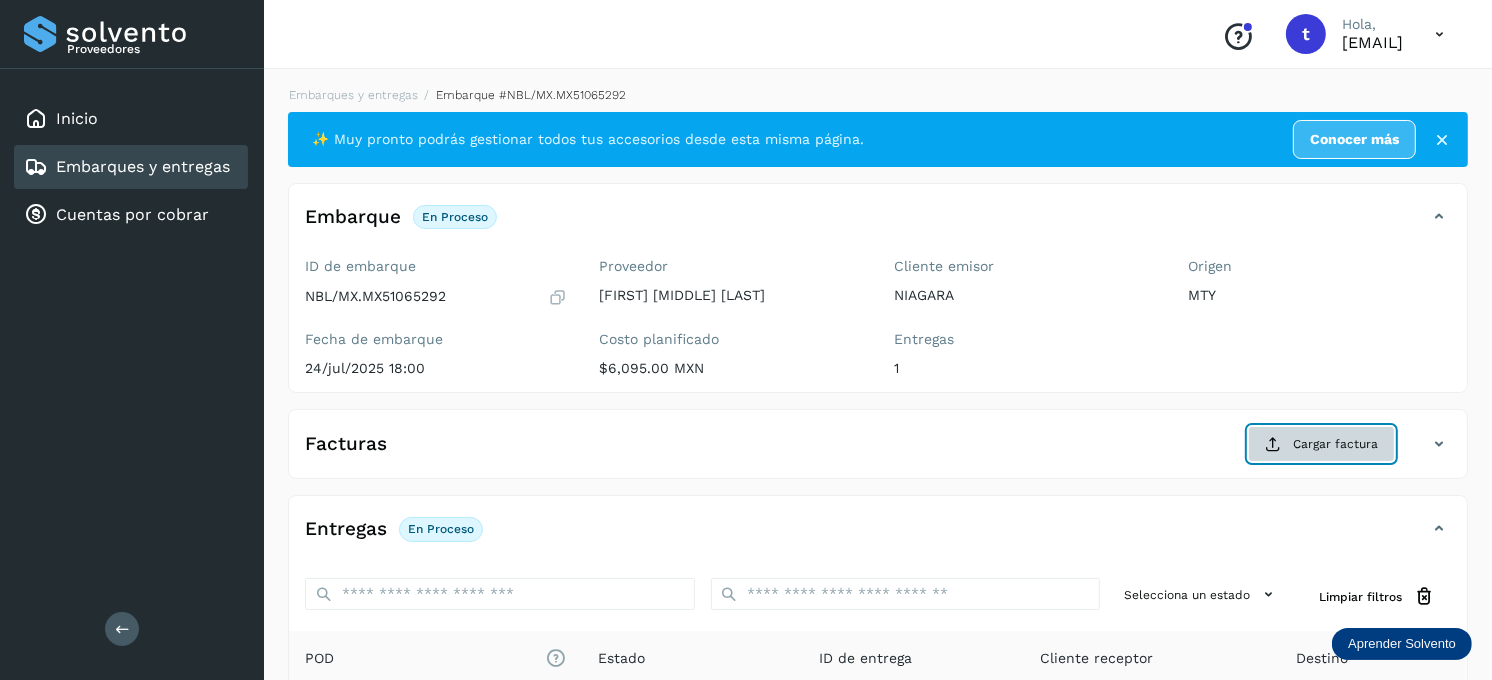 click on "Cargar factura" 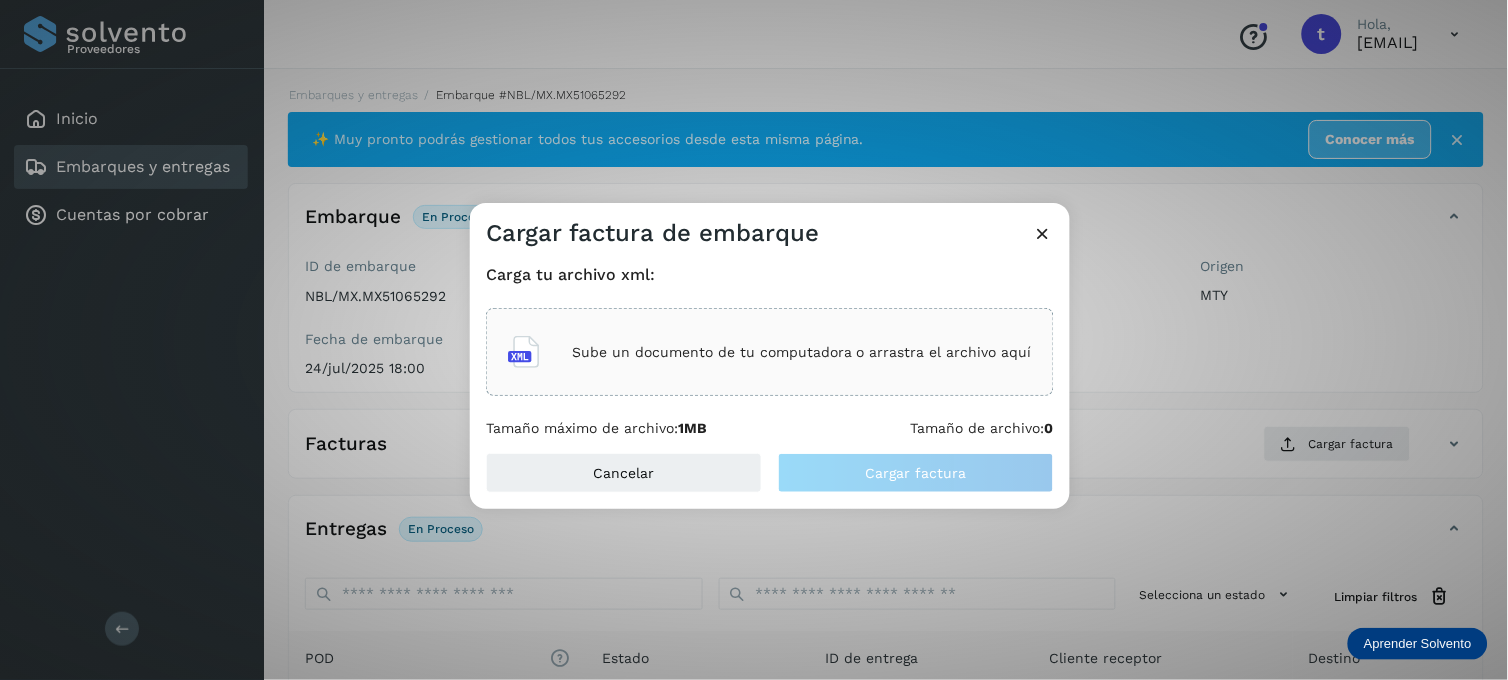 click on "Sube un documento de tu computadora o arrastra el archivo aquí" at bounding box center (802, 352) 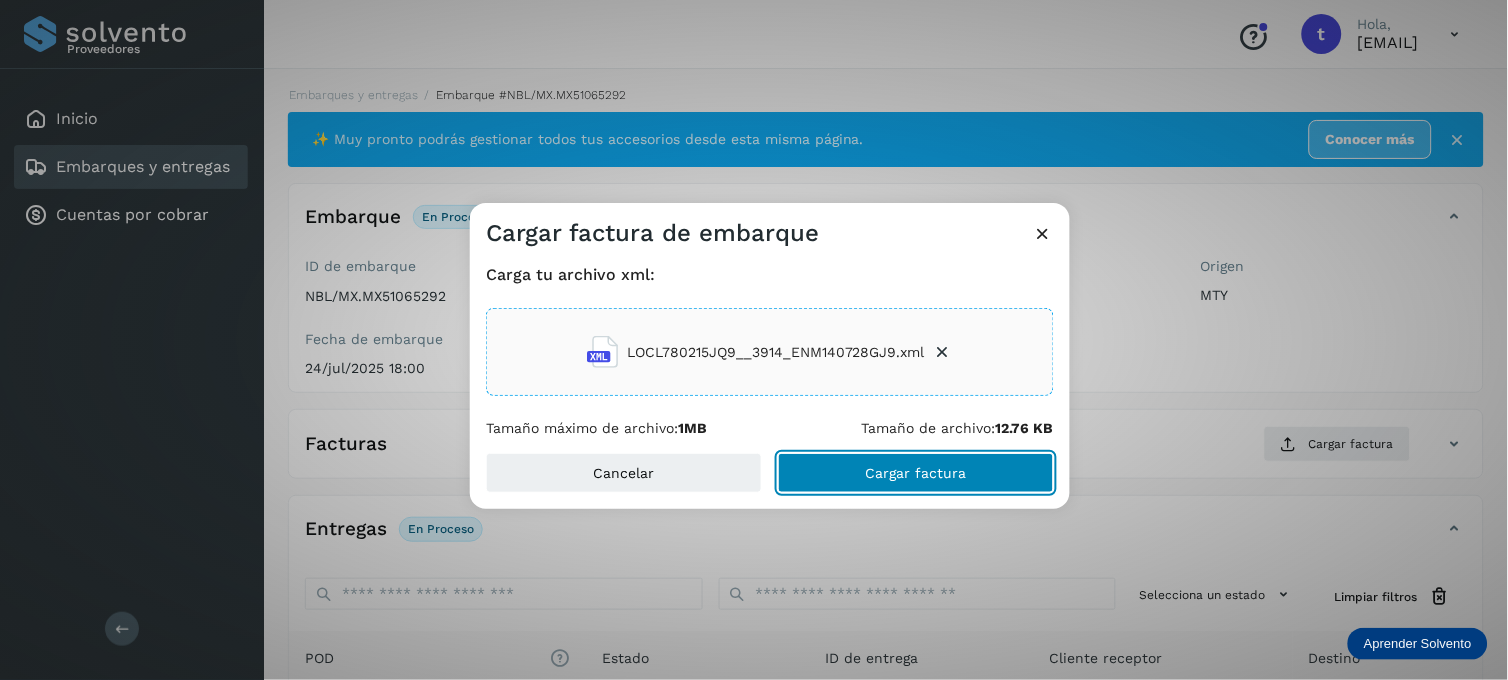 click on "Cargar factura" 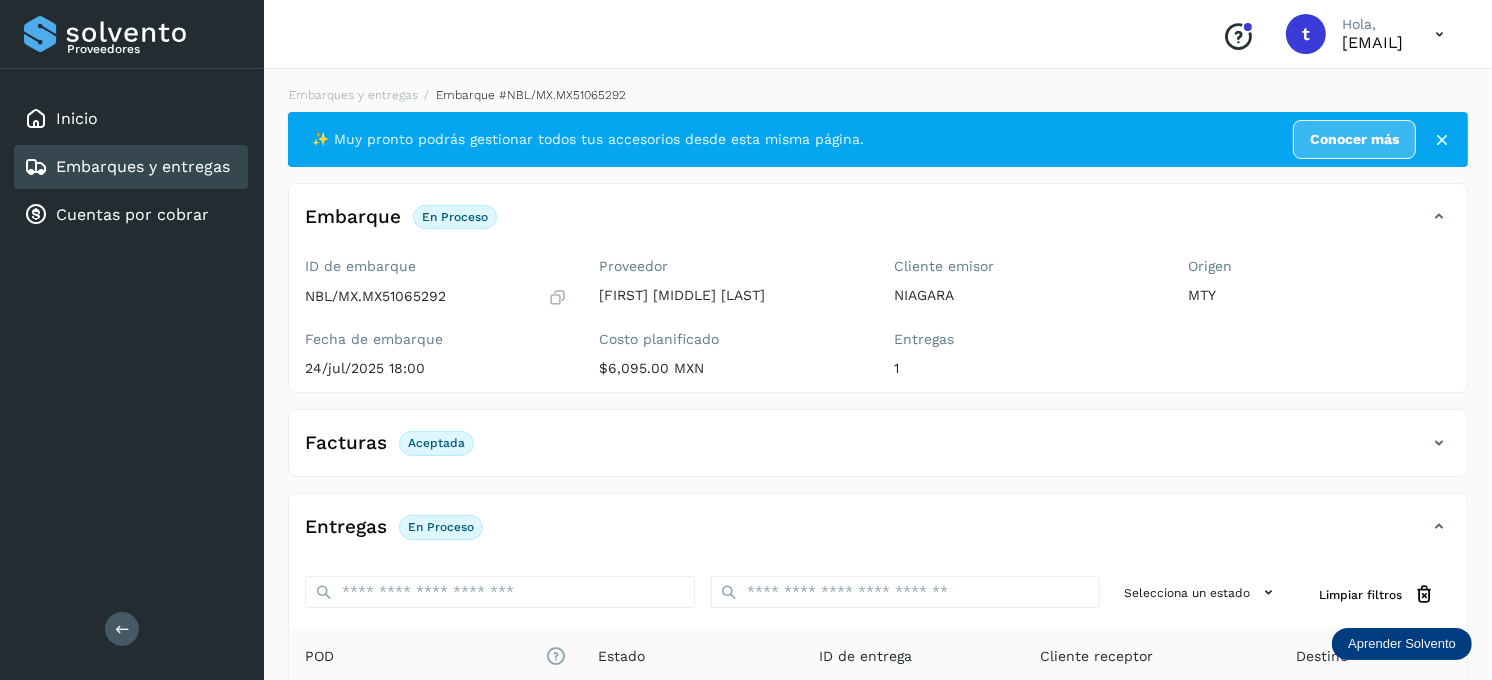 click on "Embarques y entregas" at bounding box center [143, 166] 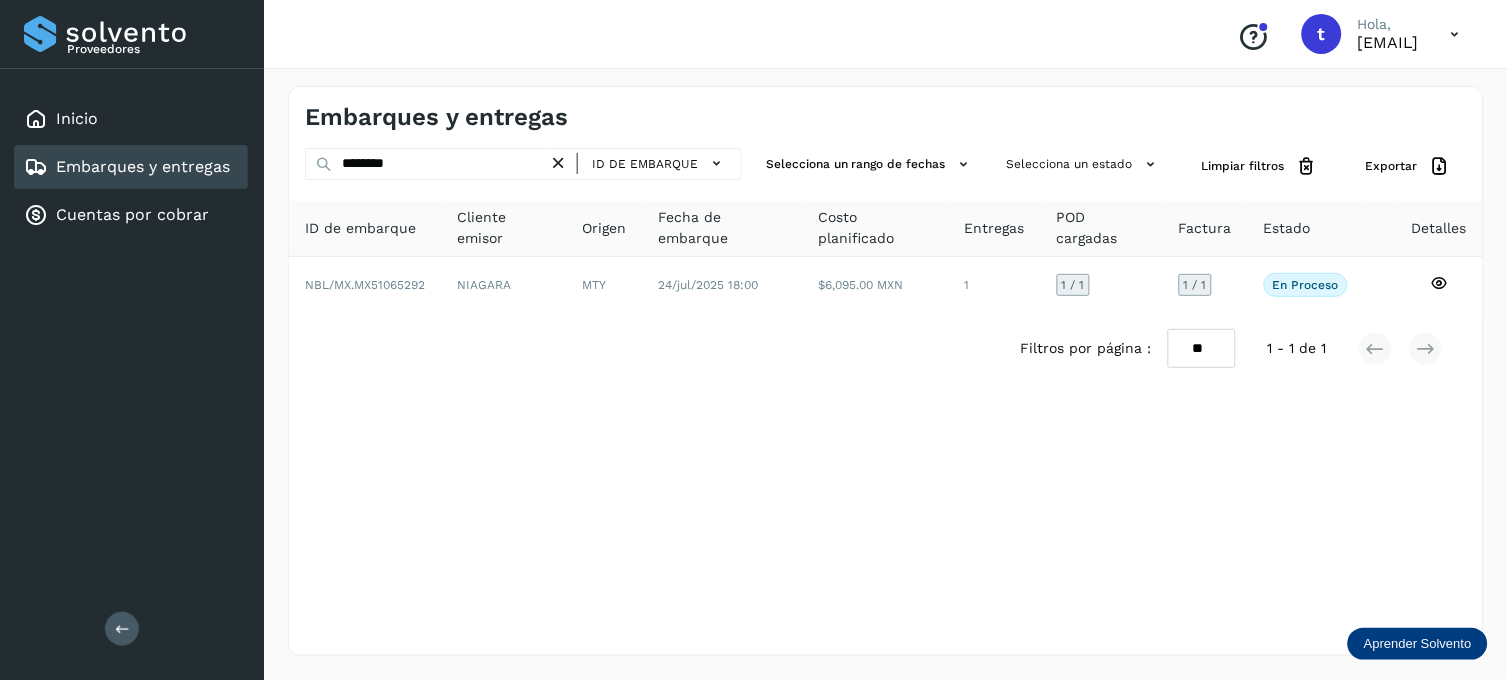 click at bounding box center (558, 163) 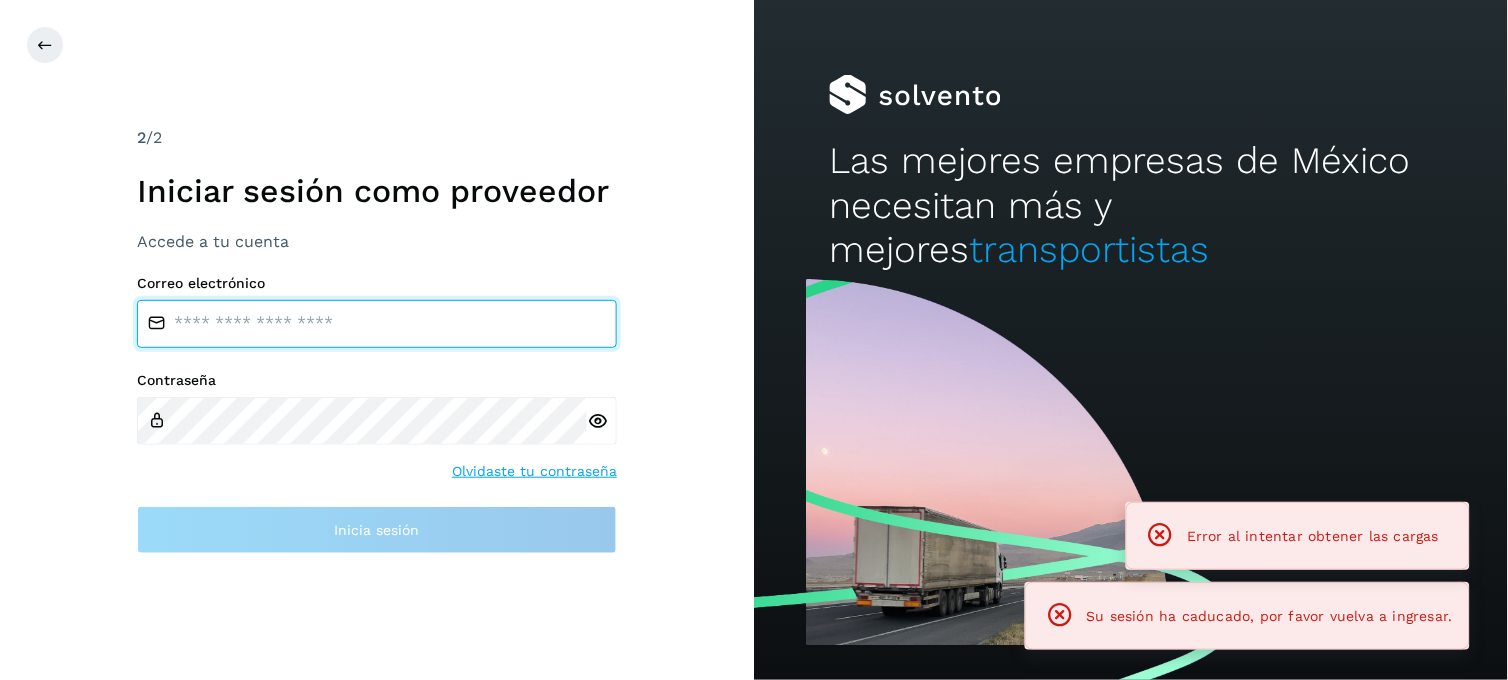 type on "**********" 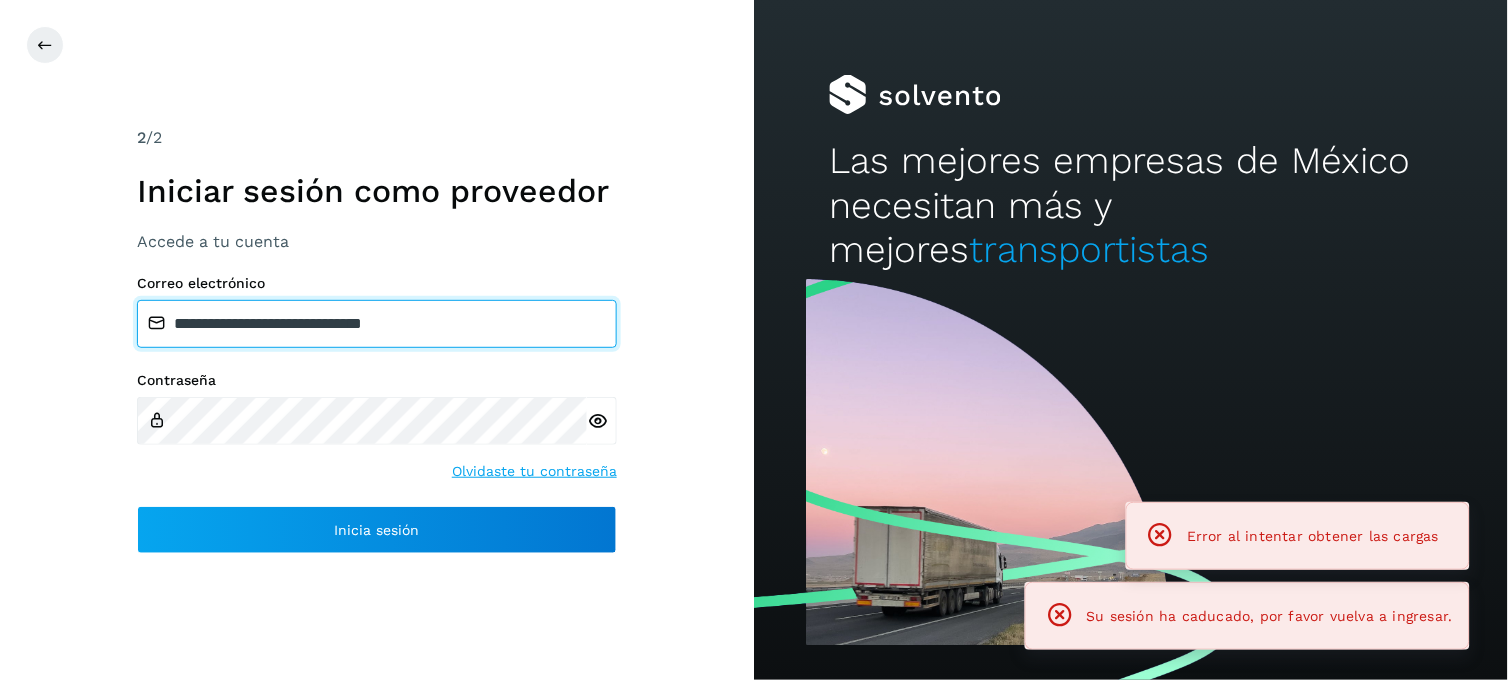 click on "**********" at bounding box center (377, 324) 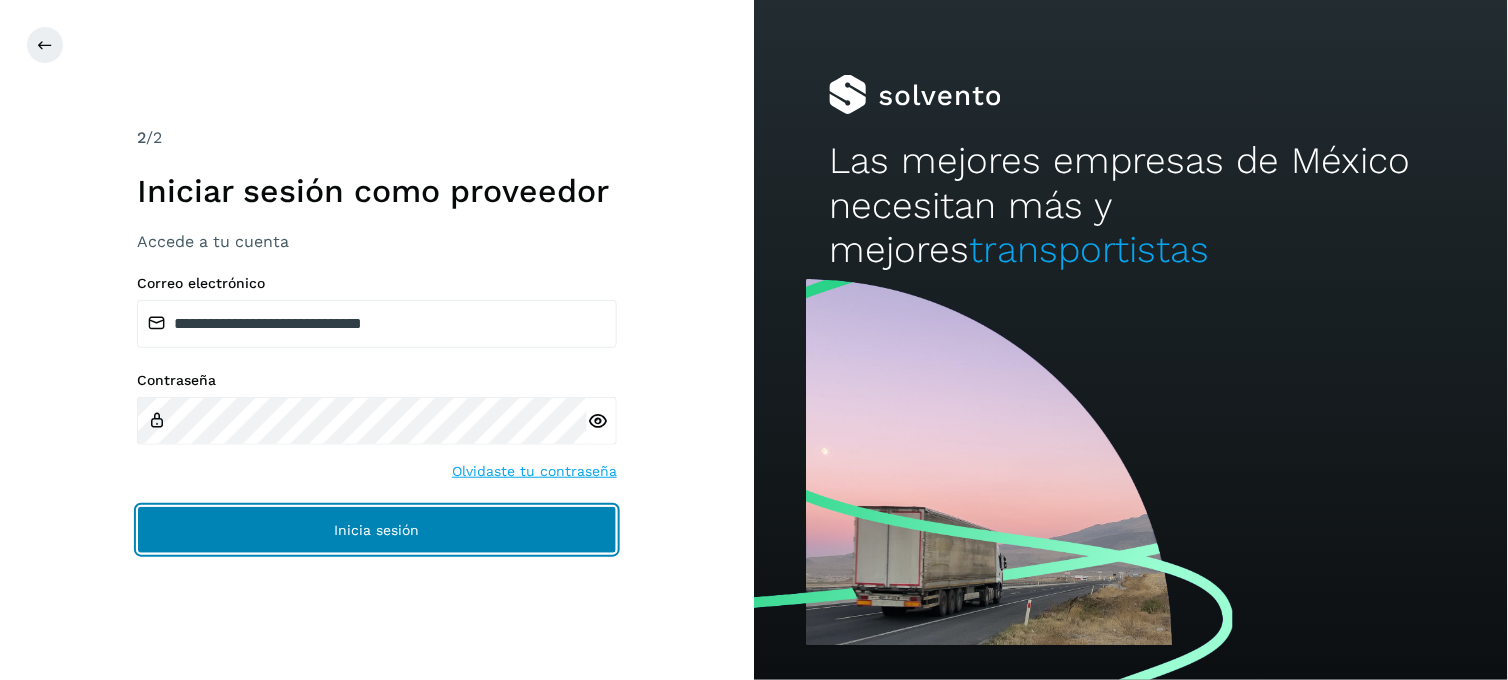click on "Inicia sesión" at bounding box center (377, 530) 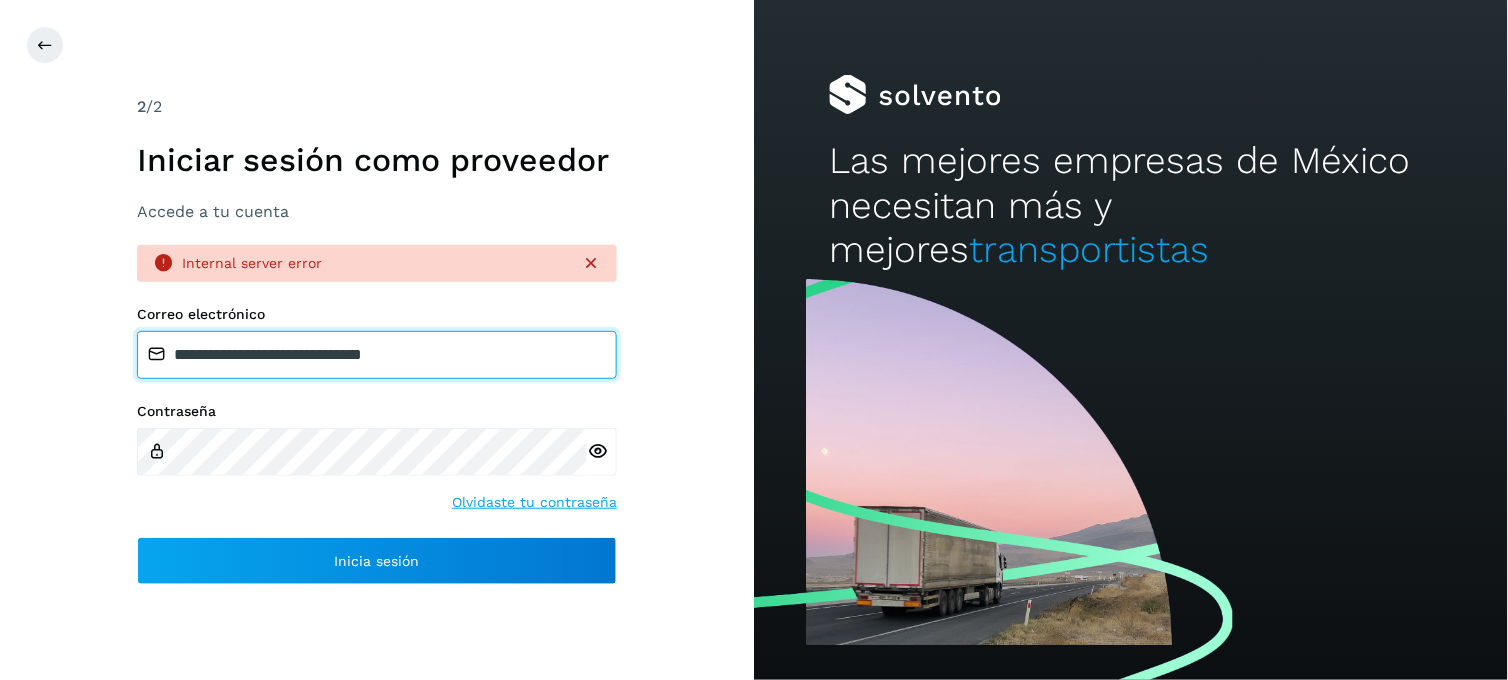 click on "**********" at bounding box center (377, 355) 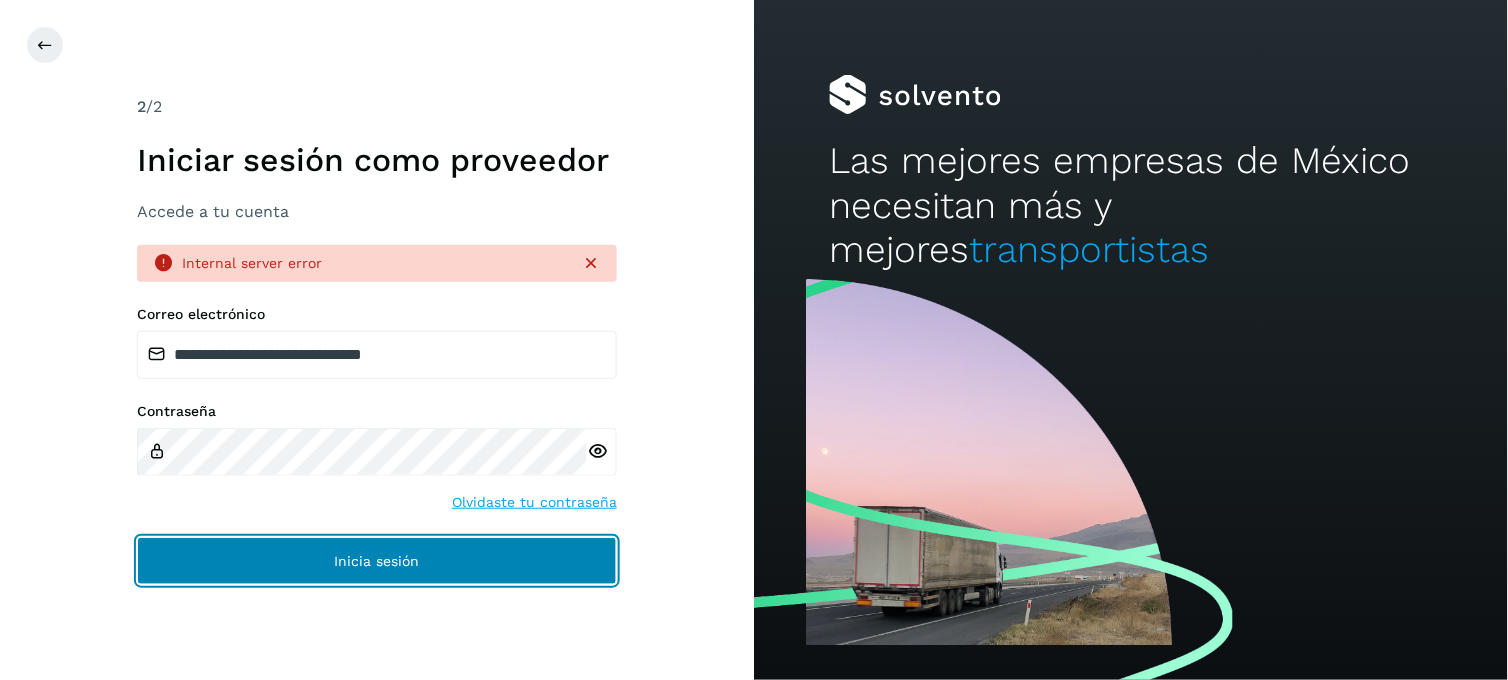 click on "Inicia sesión" at bounding box center [377, 561] 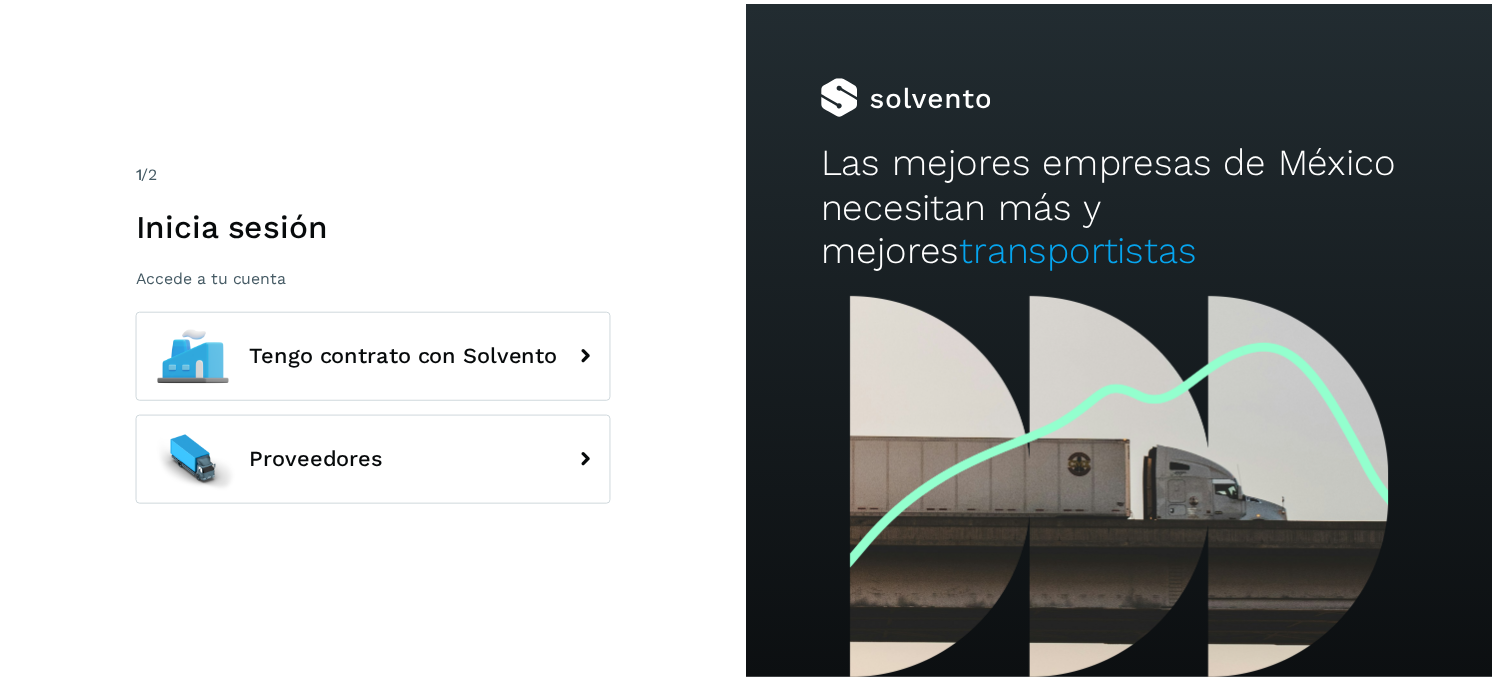scroll, scrollTop: 0, scrollLeft: 0, axis: both 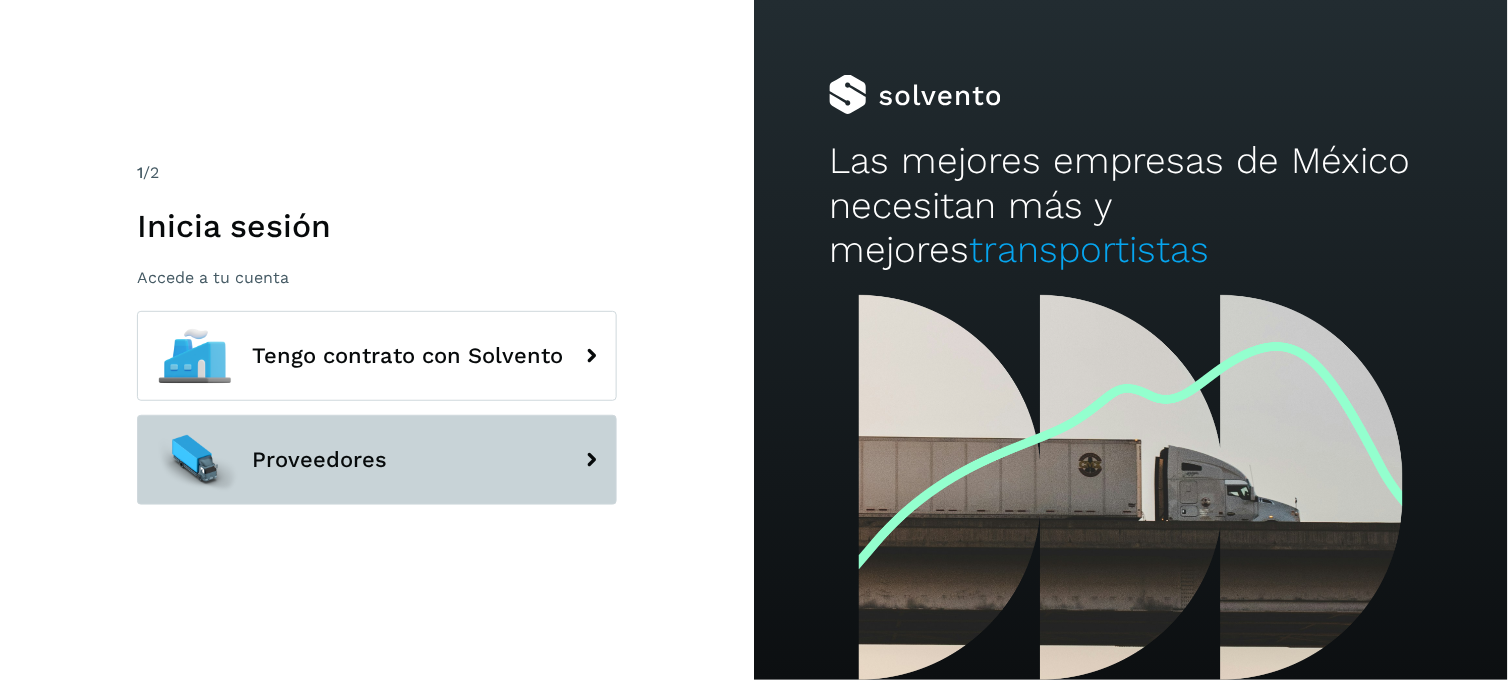 click on "Proveedores" at bounding box center [377, 460] 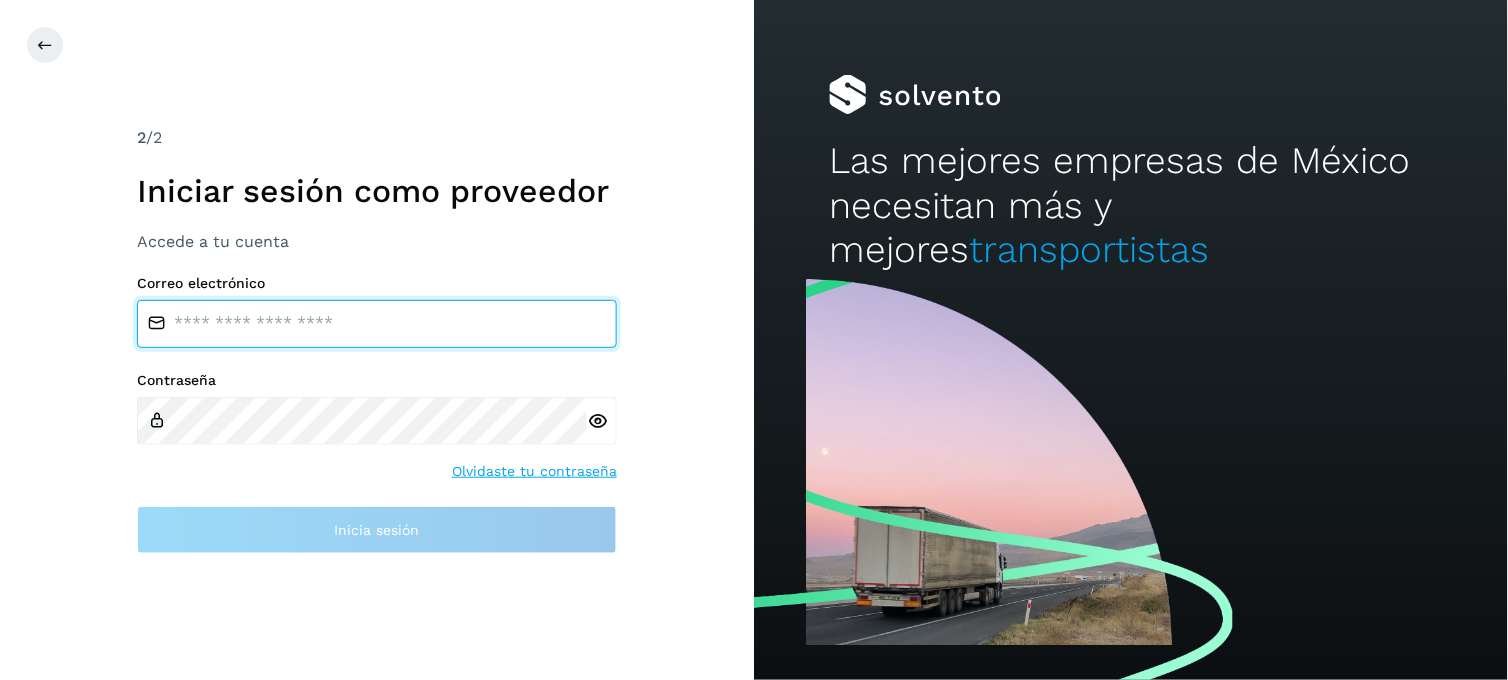 type on "**********" 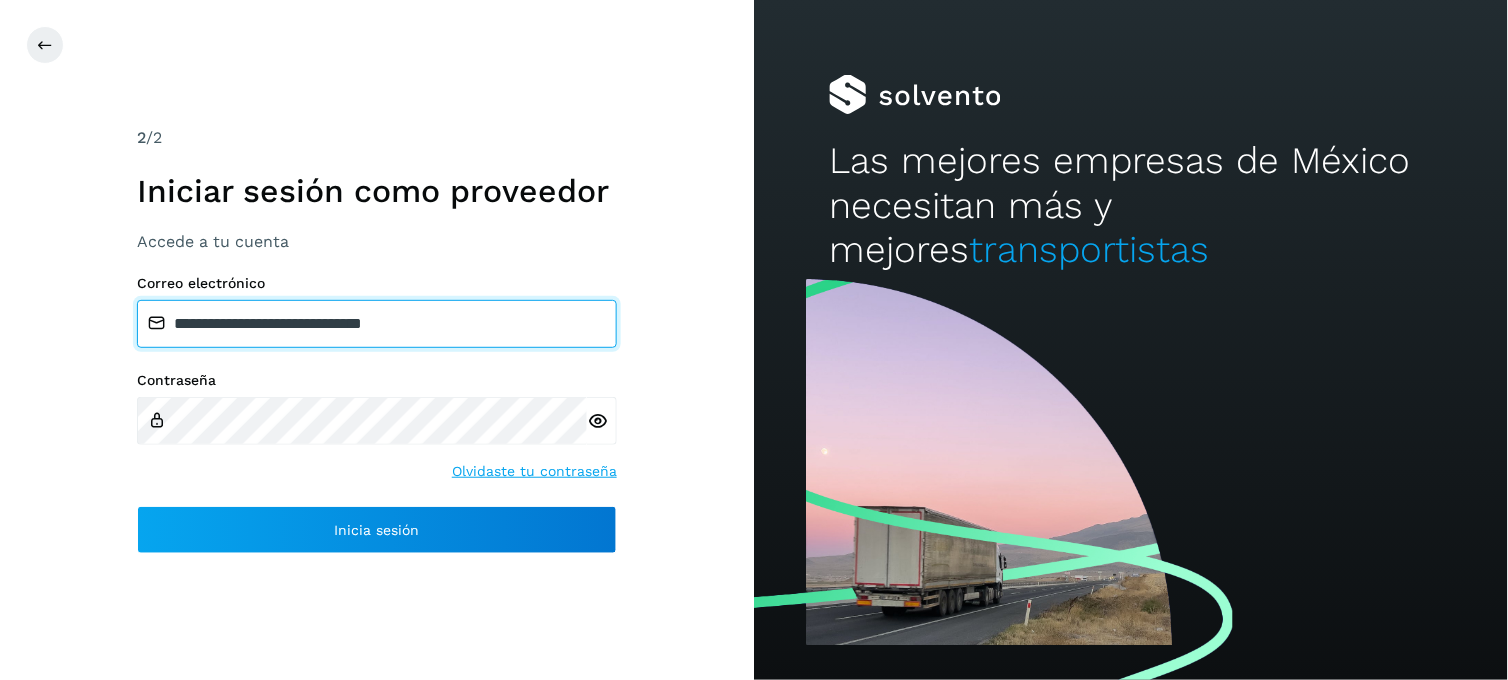 click on "**********" at bounding box center [377, 324] 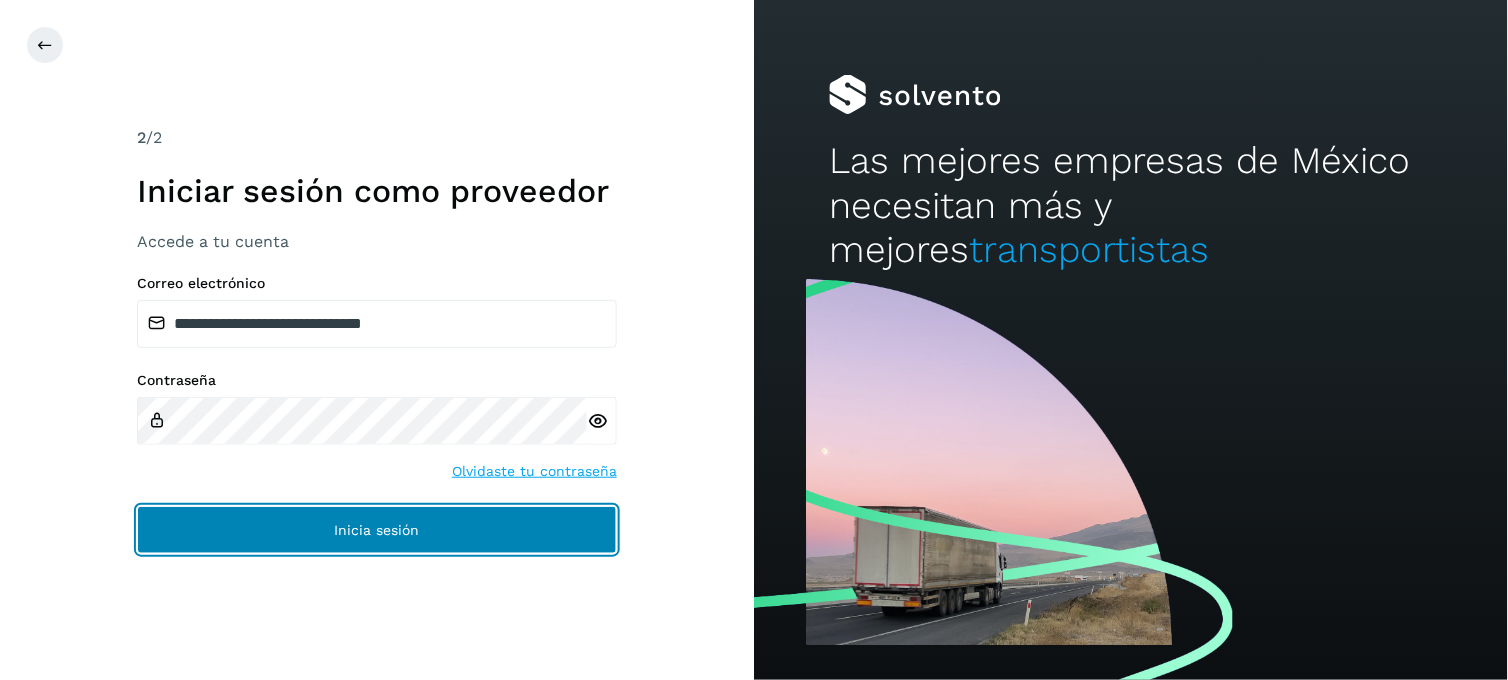 click on "Inicia sesión" at bounding box center (377, 530) 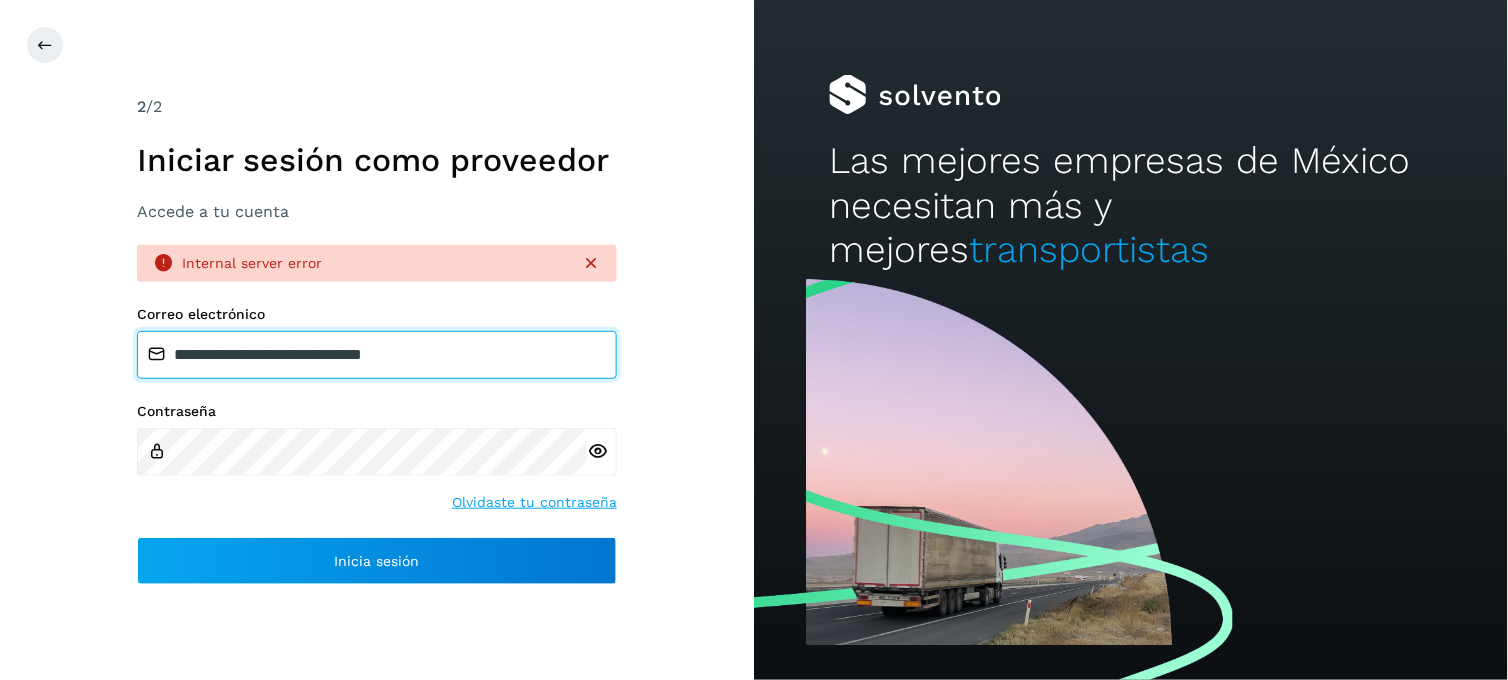 click on "**********" at bounding box center (377, 355) 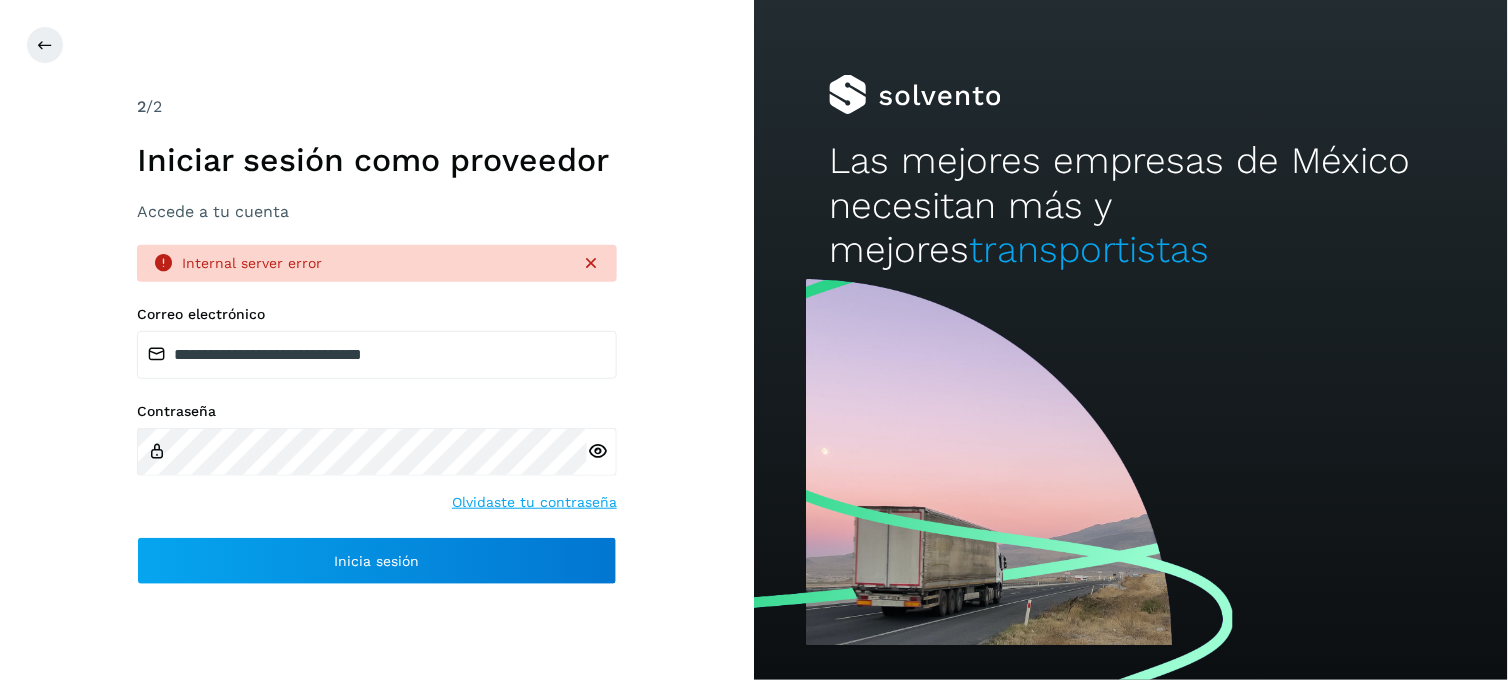 click at bounding box center (591, 263) 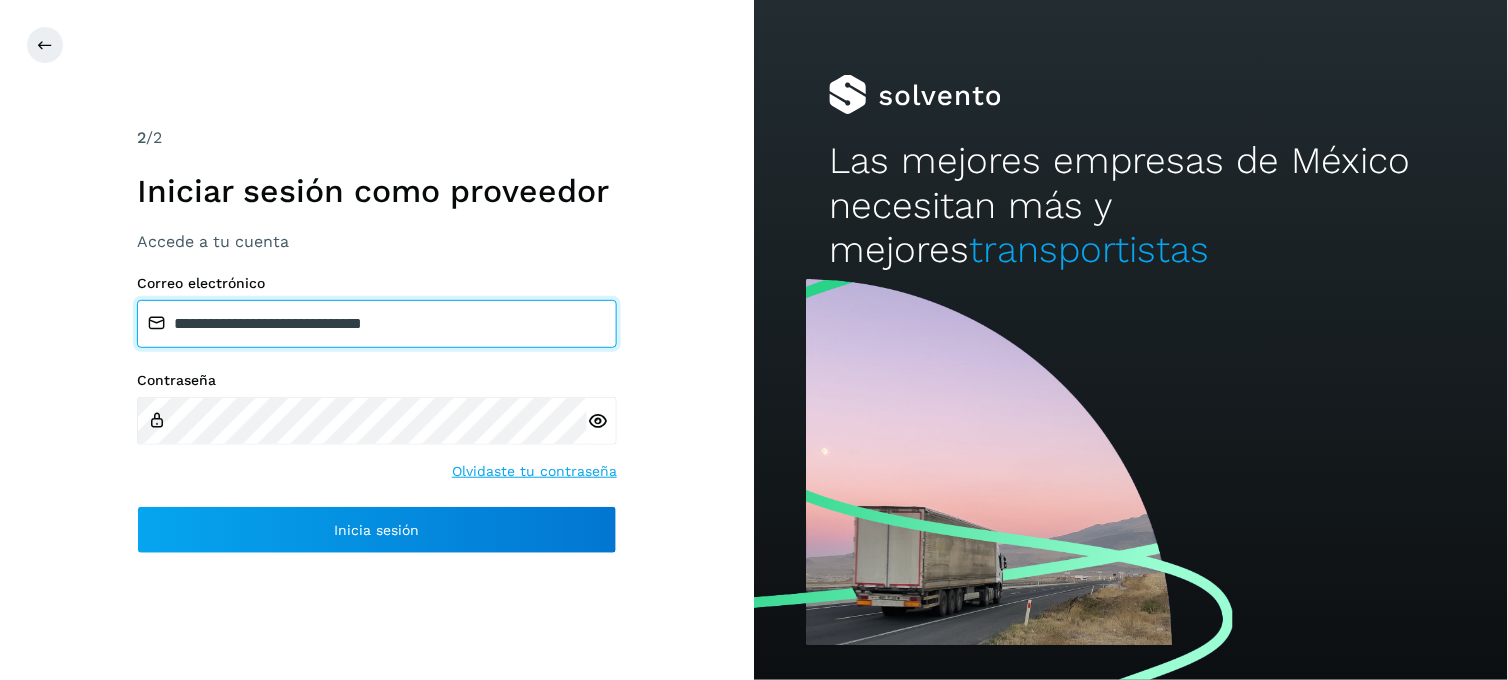 click on "**********" at bounding box center (377, 324) 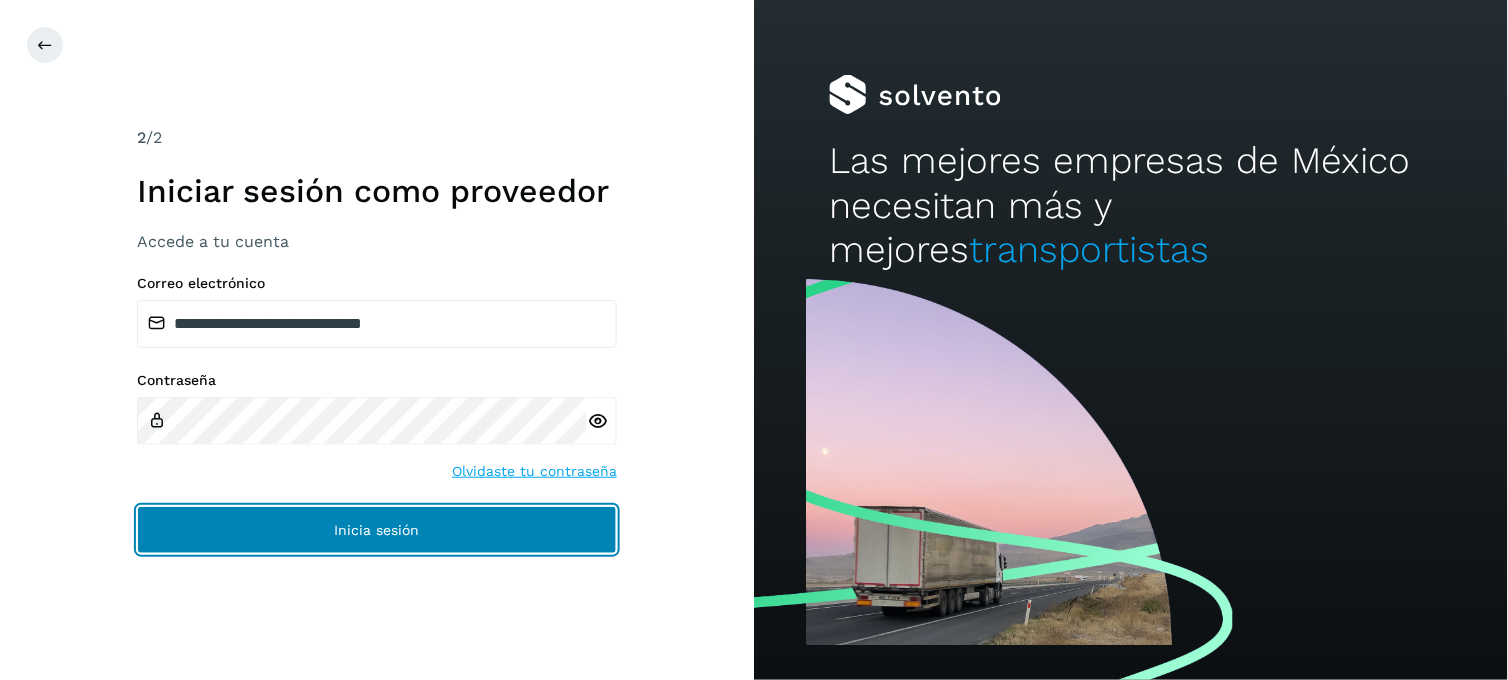 click on "Inicia sesión" at bounding box center (377, 530) 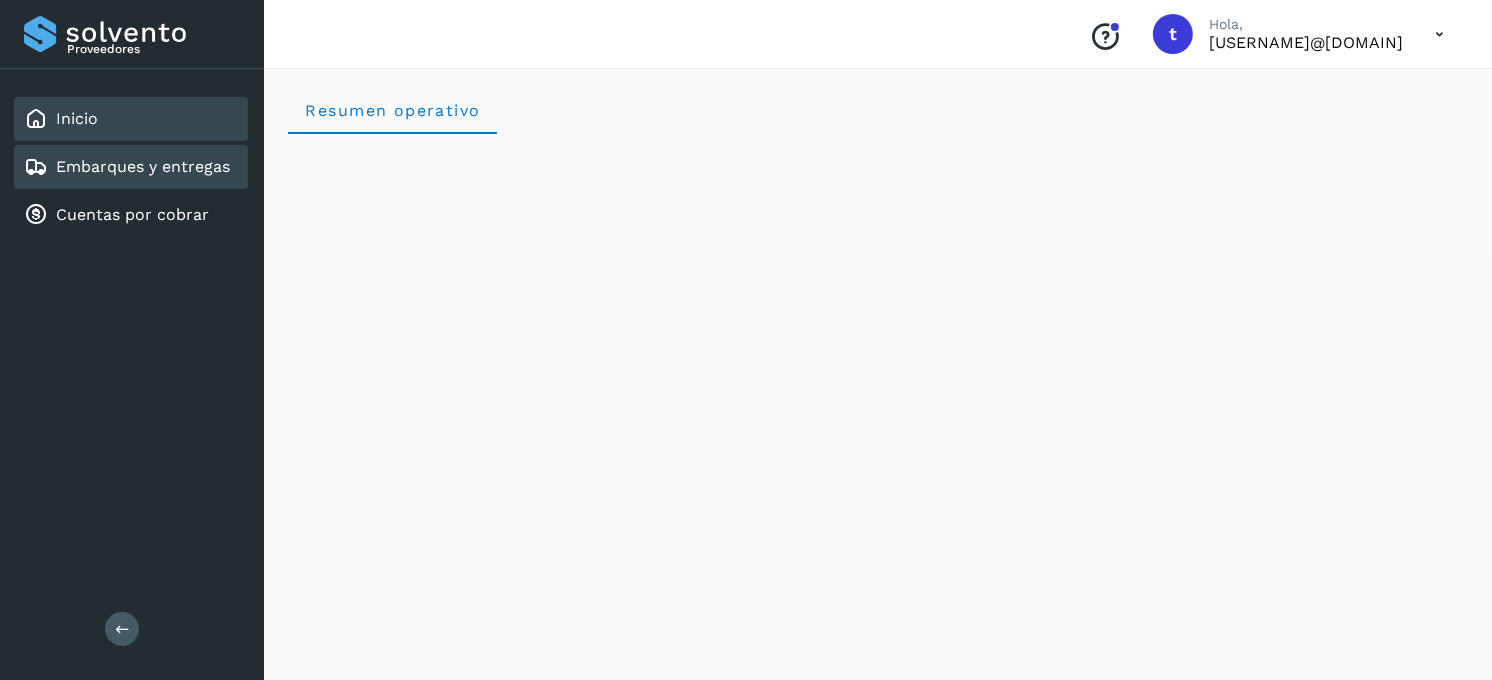 click on "Embarques y entregas" at bounding box center (143, 166) 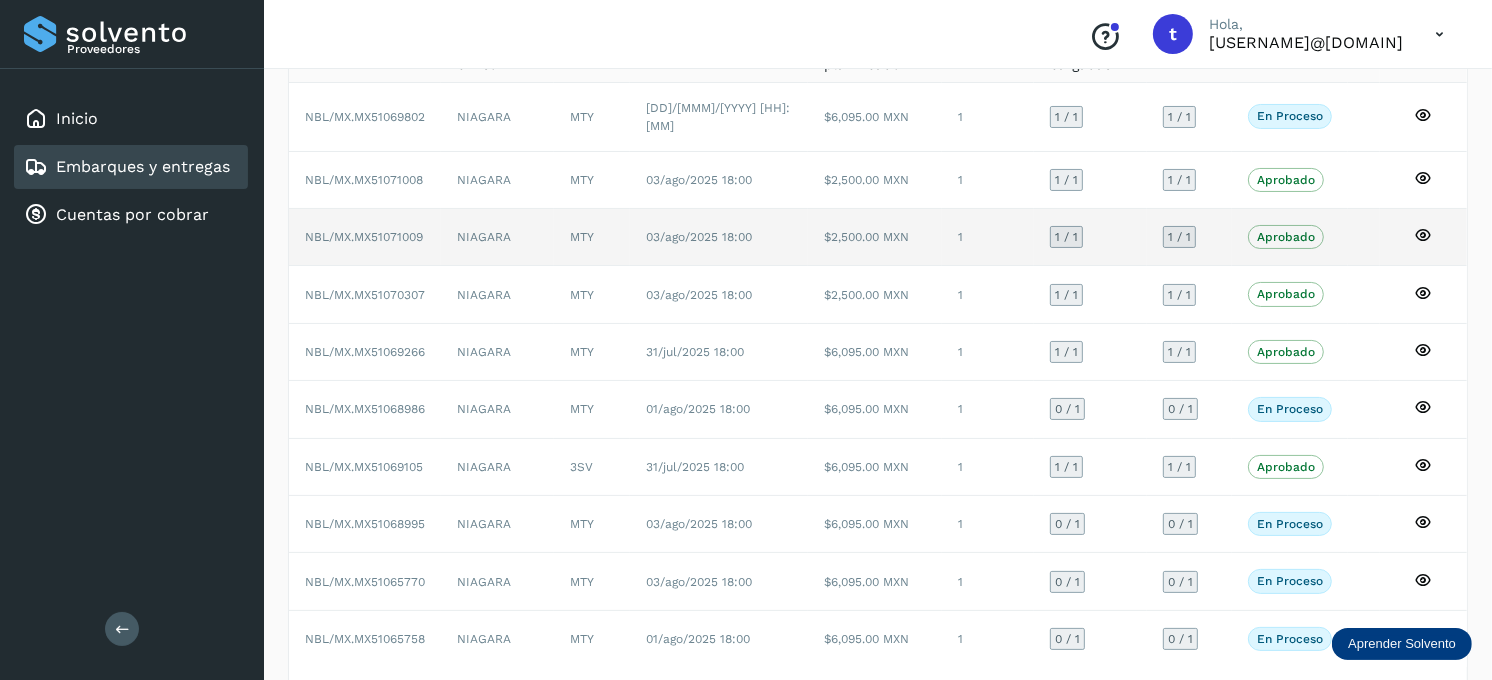 scroll, scrollTop: 222, scrollLeft: 0, axis: vertical 